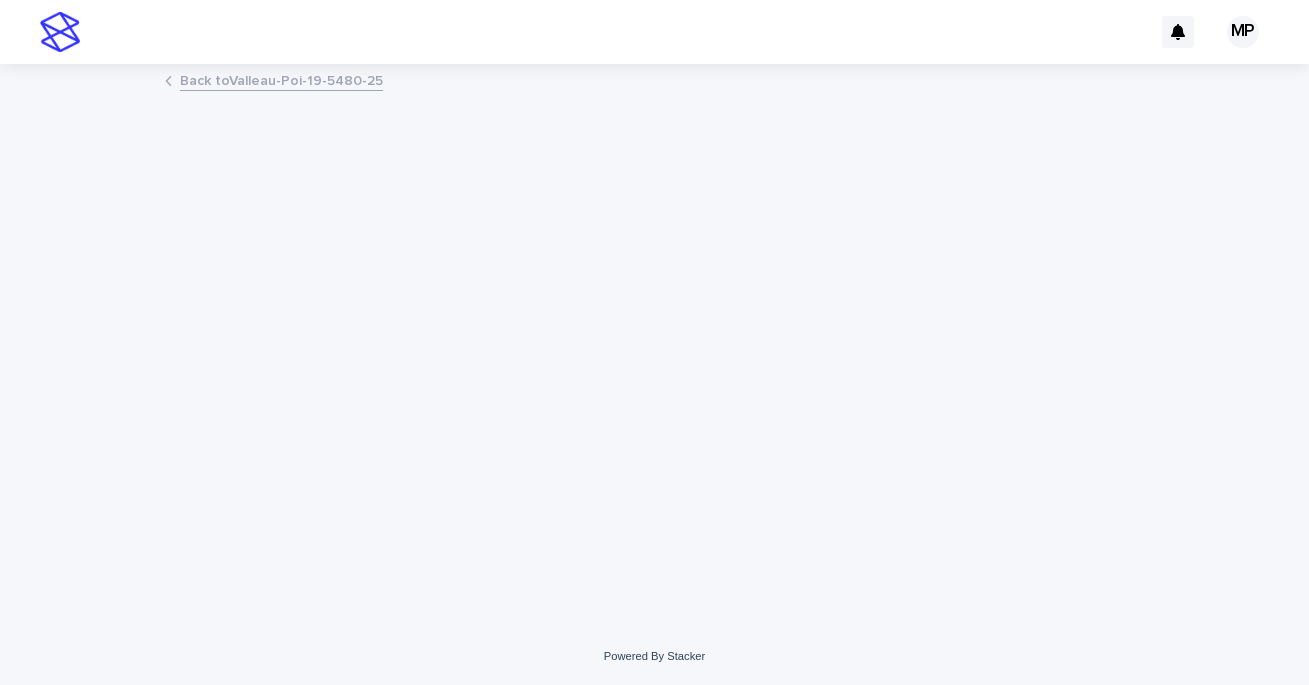 scroll, scrollTop: 0, scrollLeft: 0, axis: both 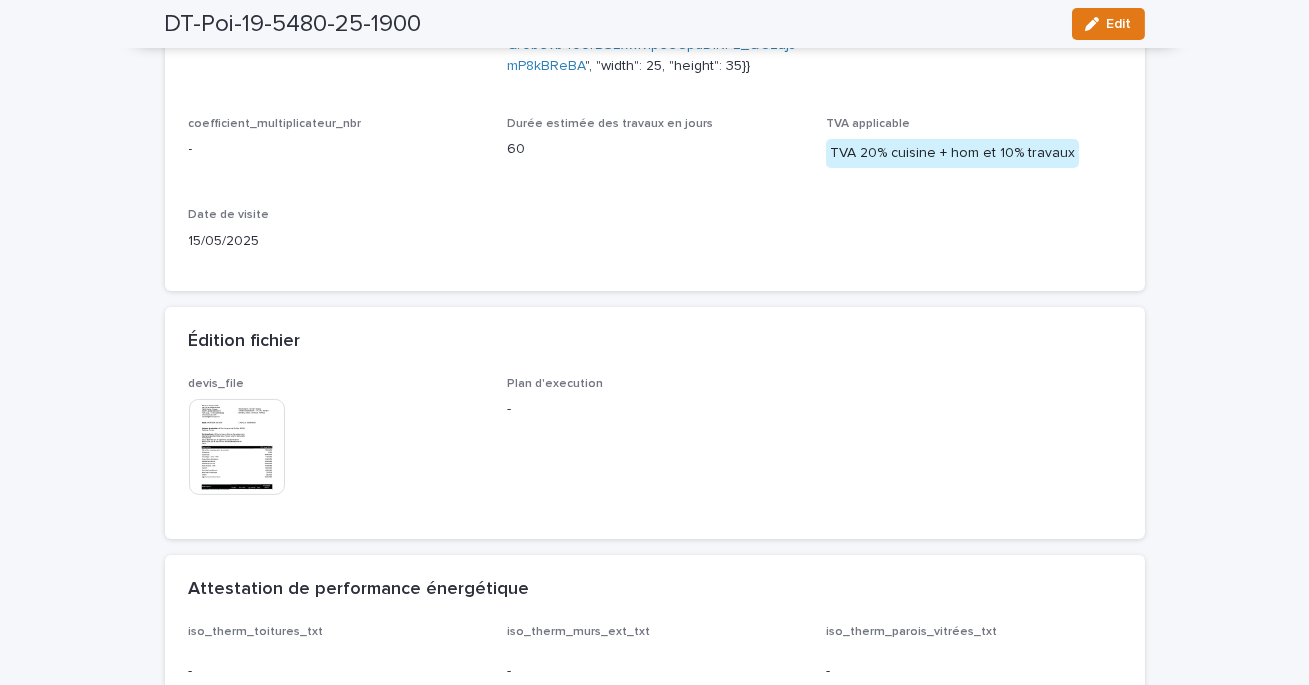 click at bounding box center (237, 447) 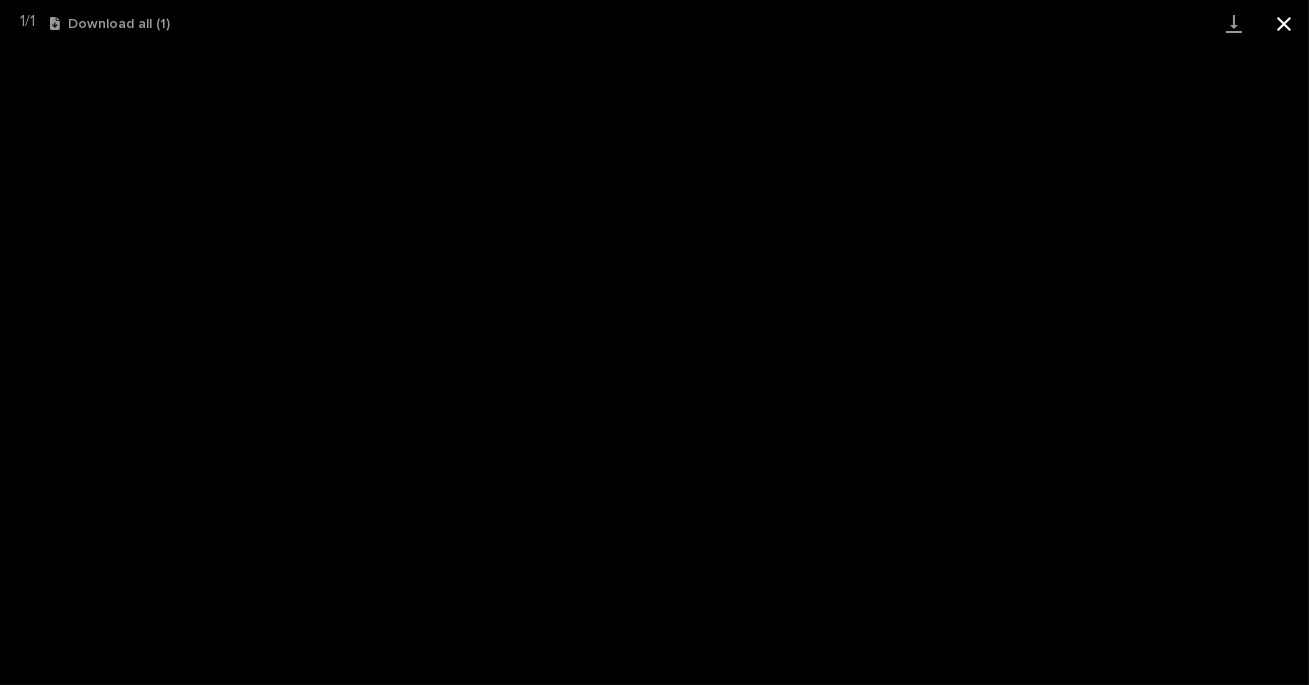 click at bounding box center [1284, 23] 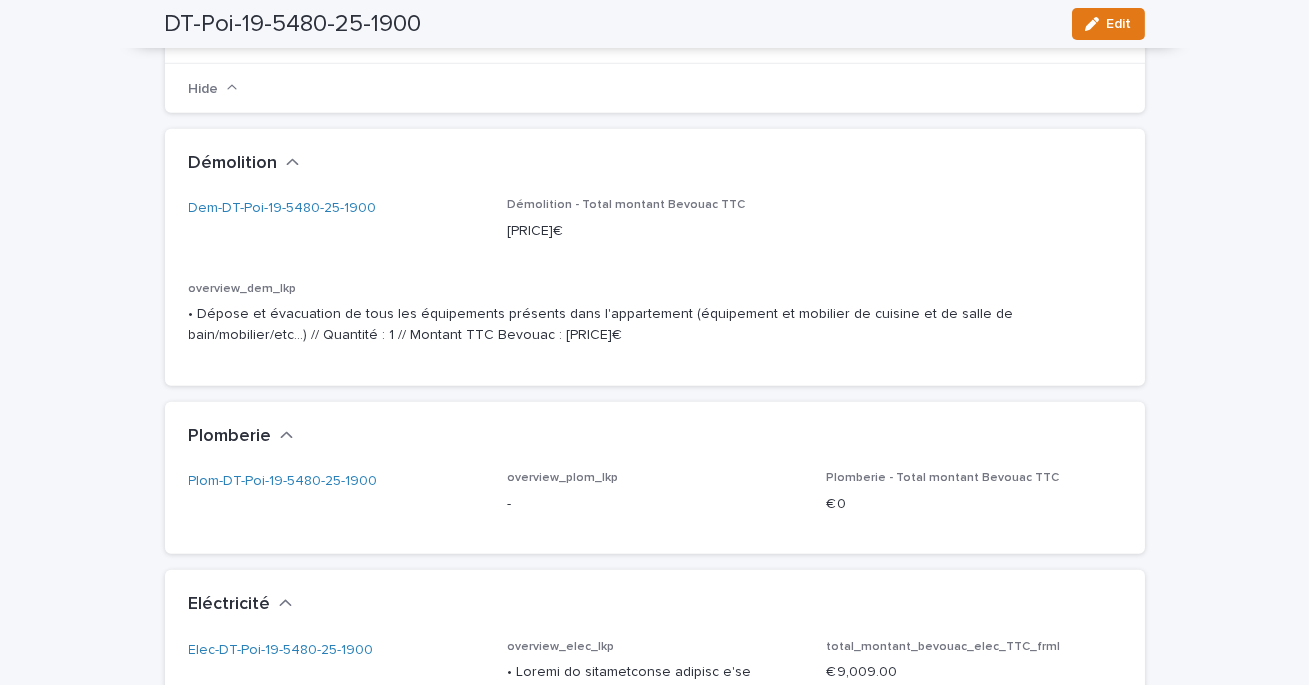 scroll, scrollTop: 3032, scrollLeft: 0, axis: vertical 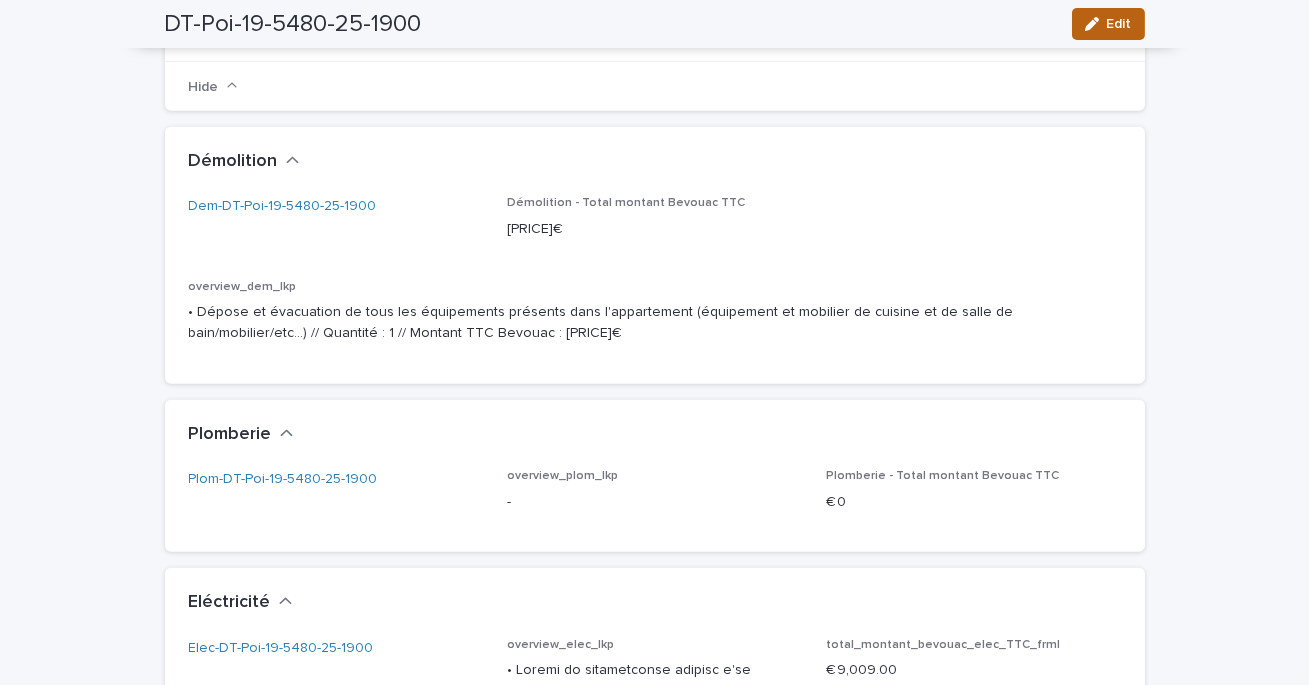 click on "Edit" at bounding box center (1108, 24) 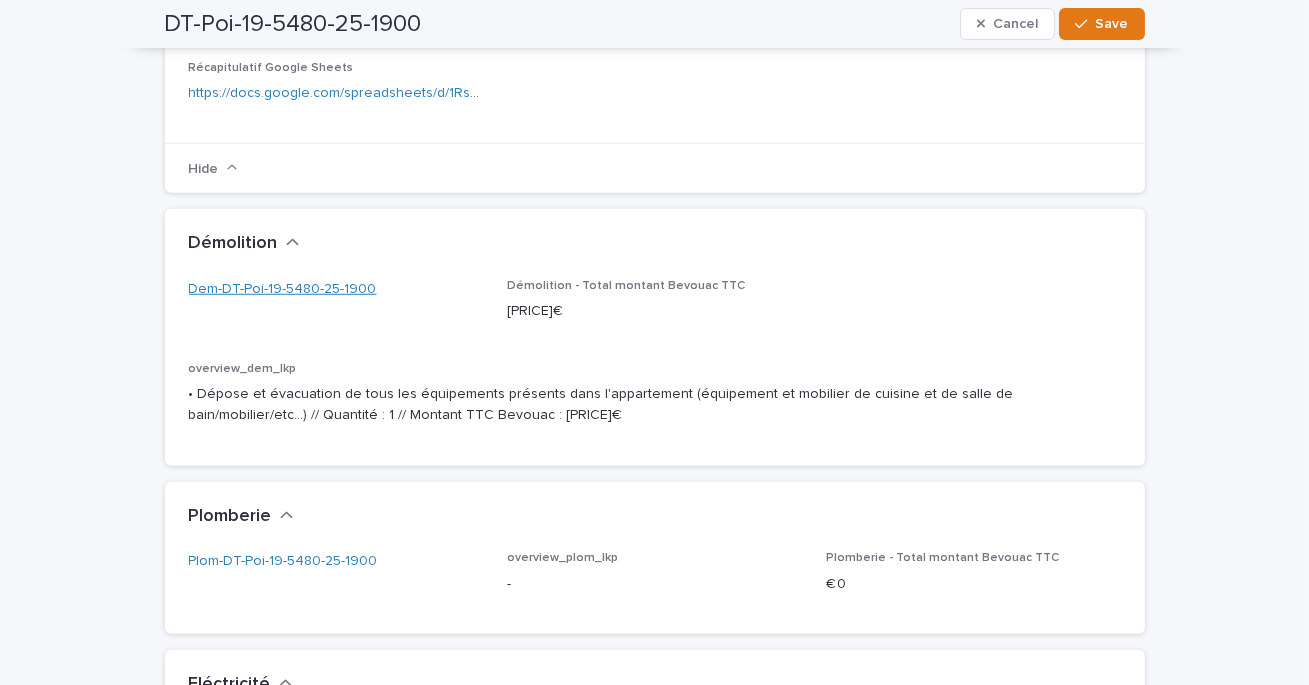click on "[COMPANY]-[COMPANY]-[COMPANY]-[NUMBER]-[NUMBER]-[NUMBER]-[NUMBER]" at bounding box center [283, 289] 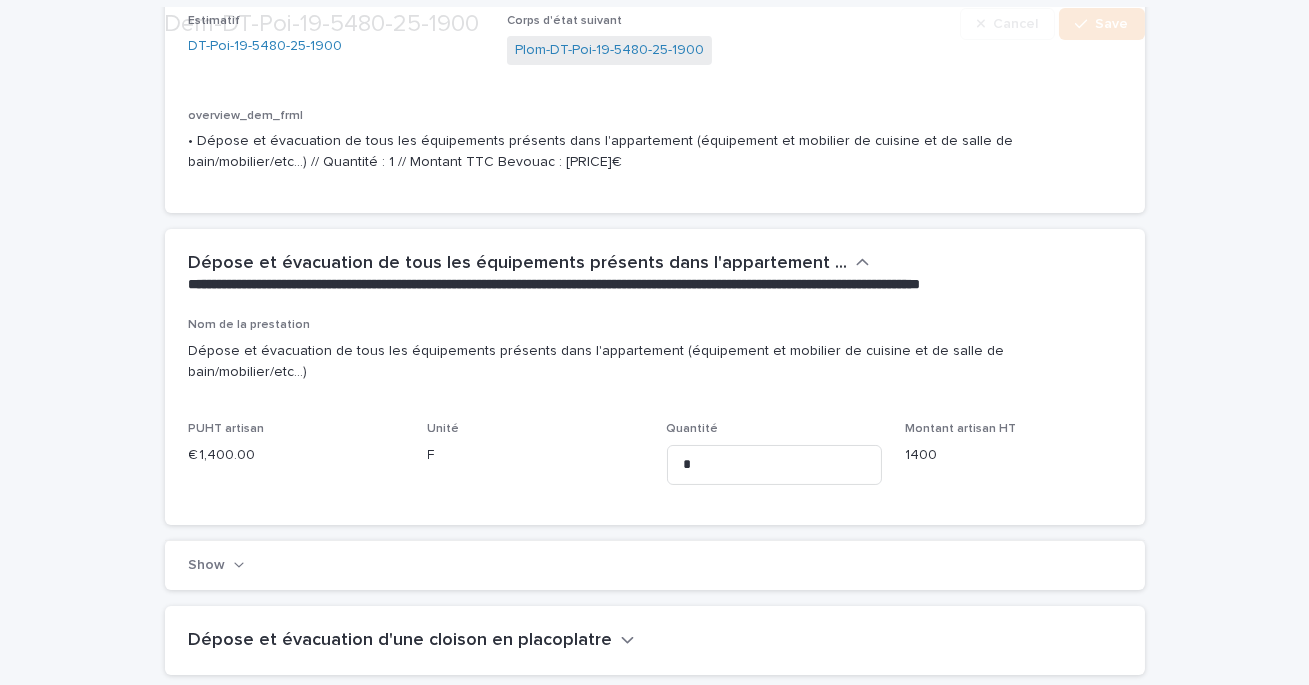 scroll, scrollTop: 330, scrollLeft: 0, axis: vertical 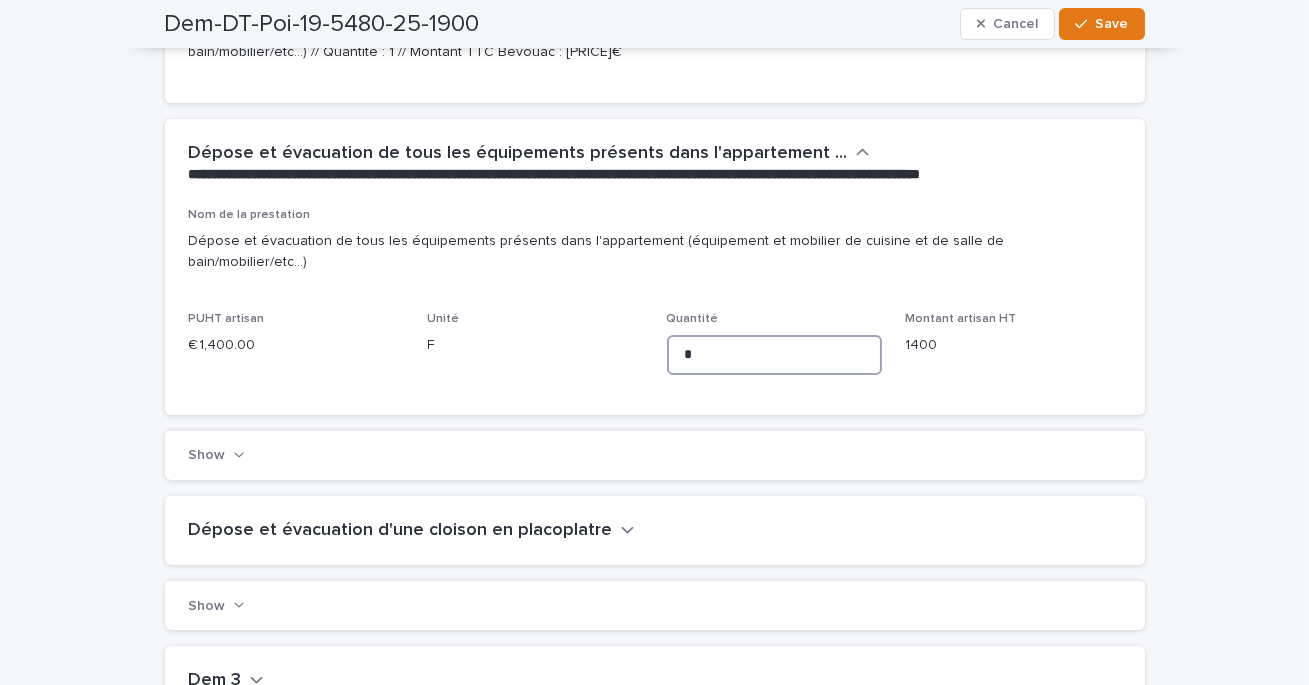 click on "*" at bounding box center (774, 355) 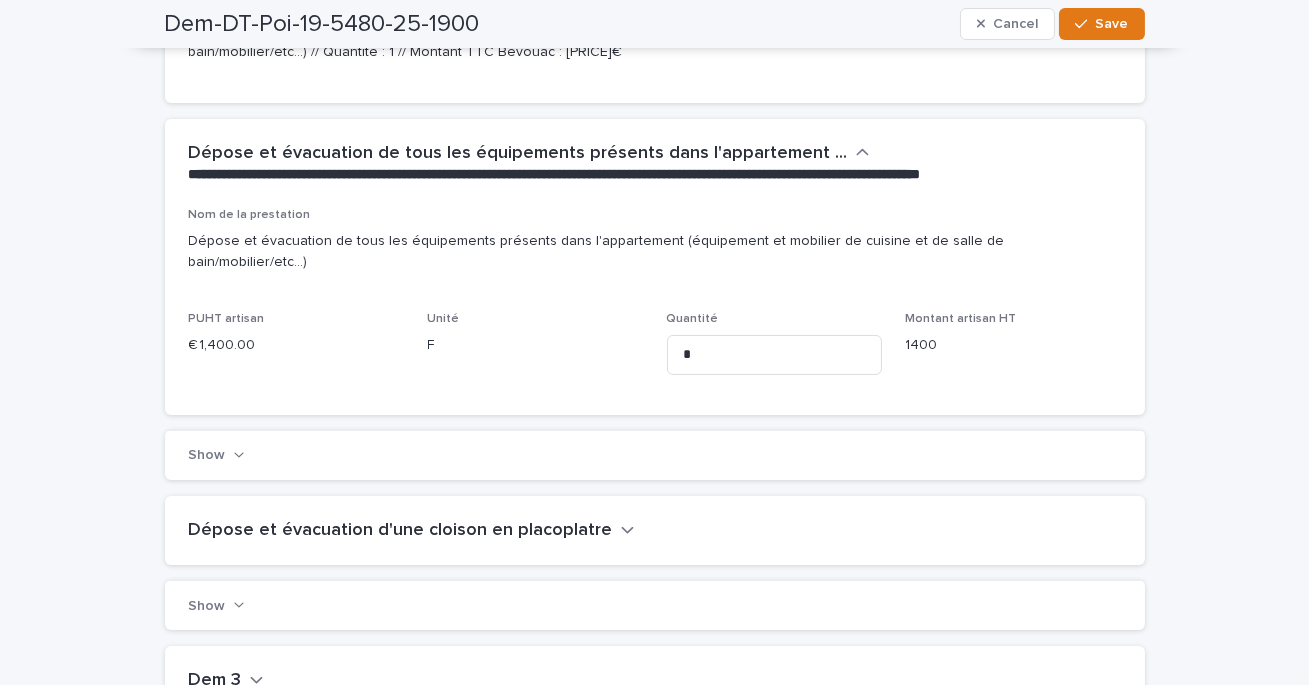 click on "Show" at bounding box center [655, 455] 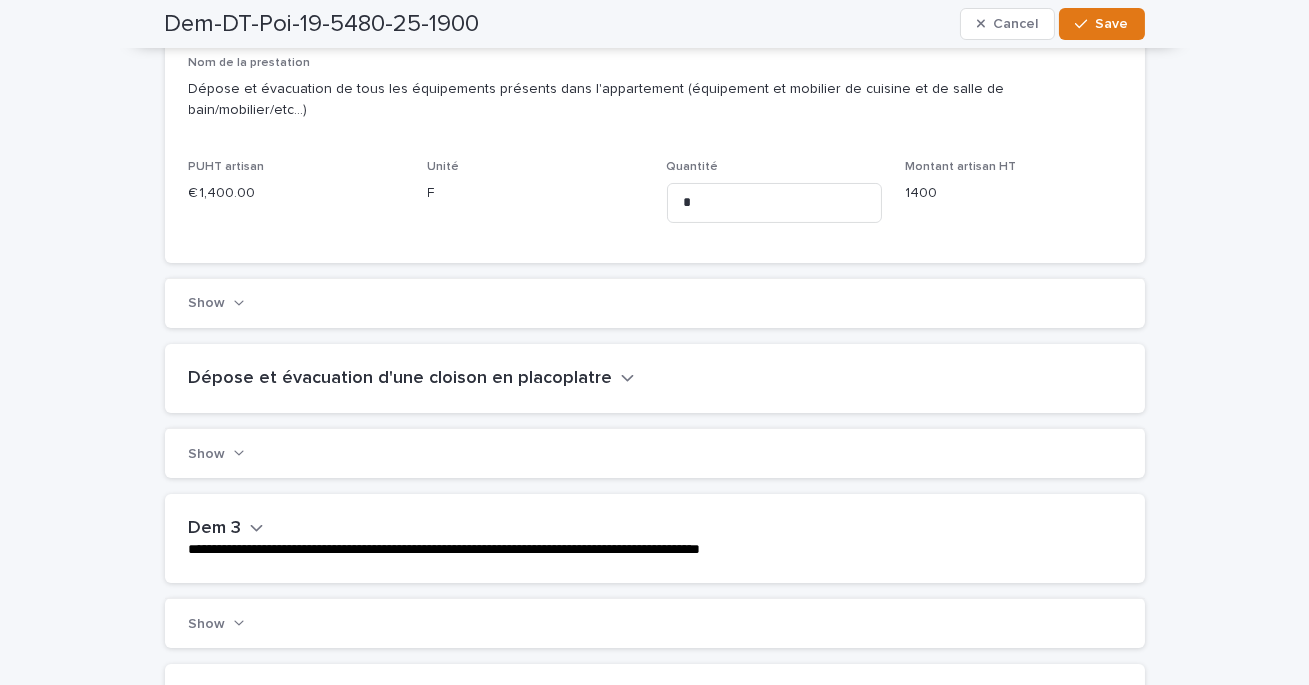 scroll, scrollTop: 310, scrollLeft: 0, axis: vertical 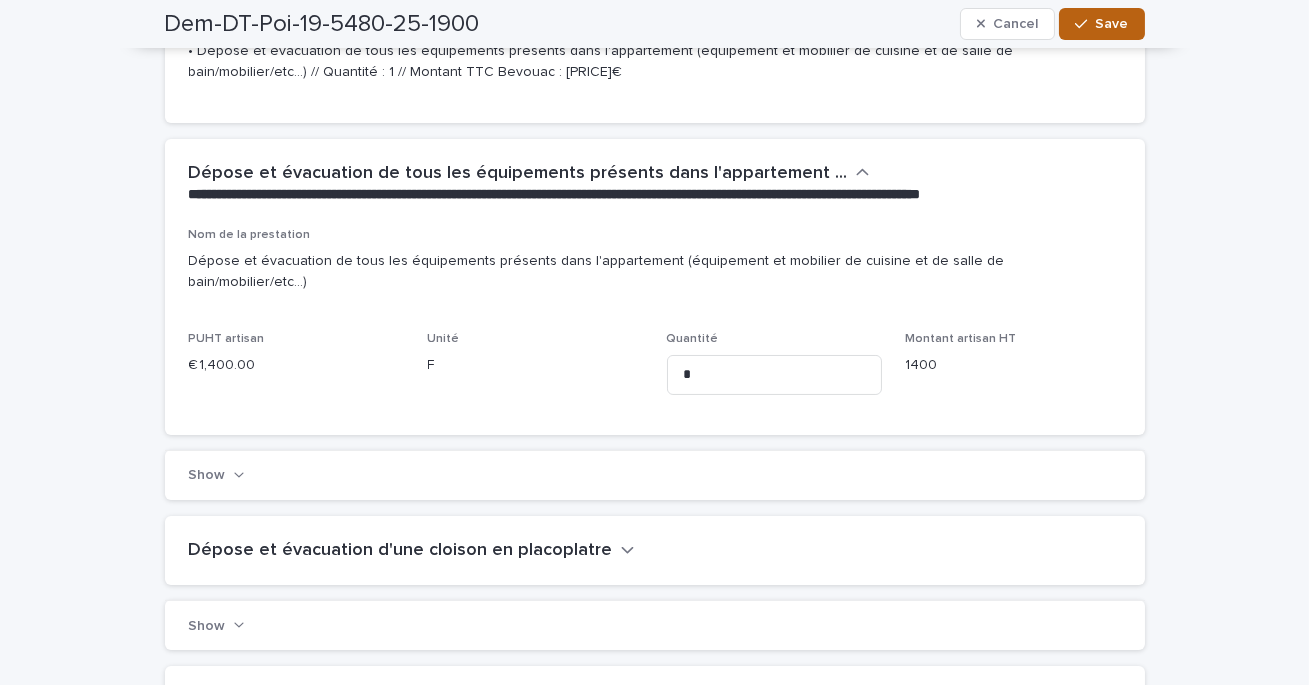 click on "Save" at bounding box center [1101, 24] 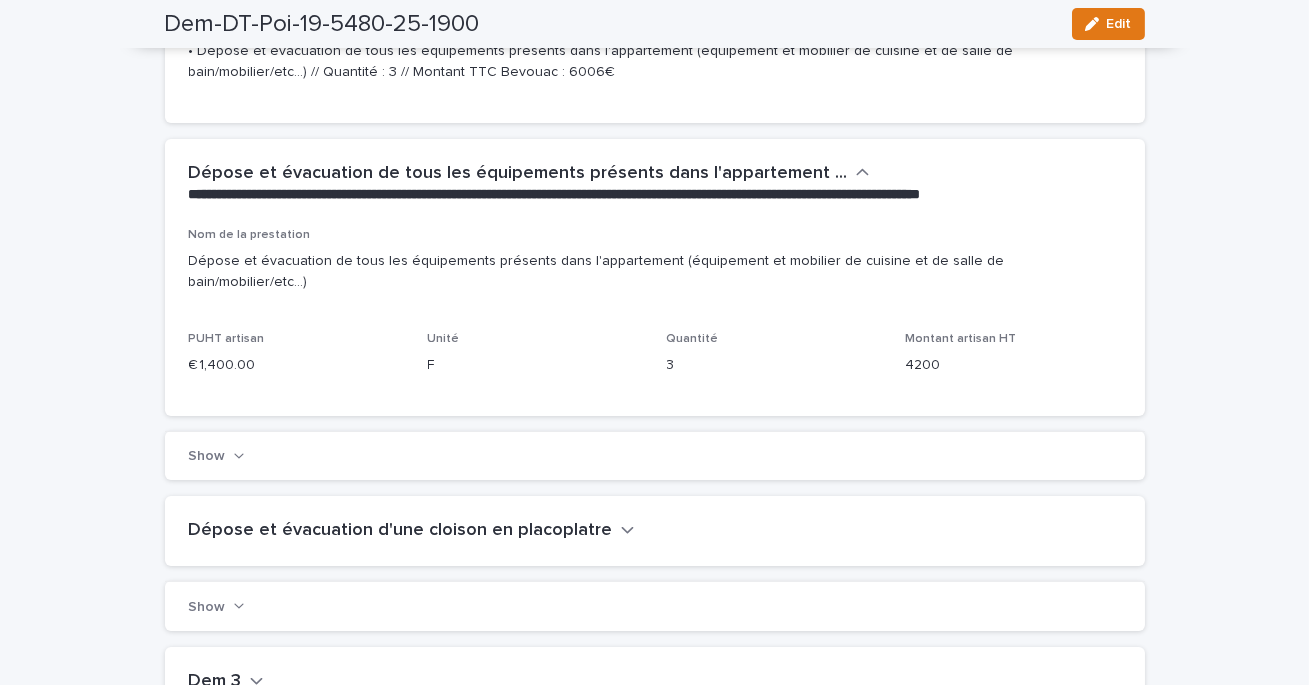 scroll, scrollTop: 0, scrollLeft: 0, axis: both 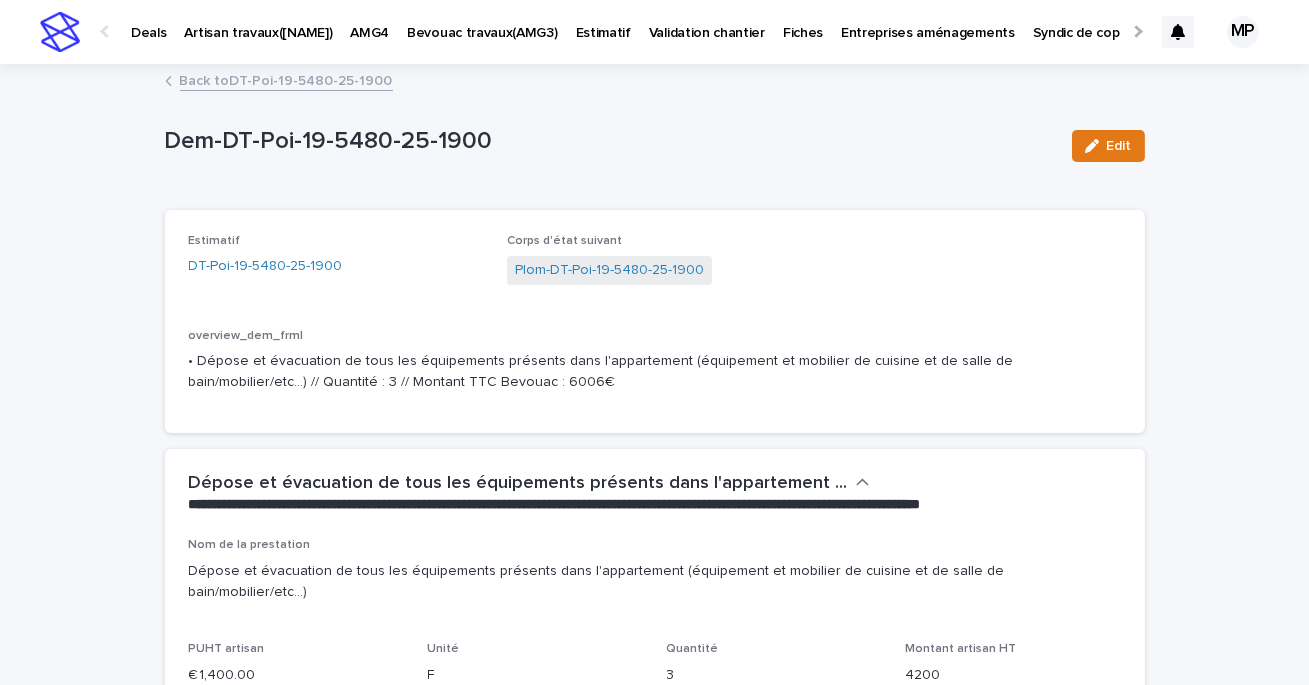 click on "[TYPE]-[TYPE]-[FIRST]-[NUMBER]-[NUMBER]-[NUMBER]-[NUMBER]" at bounding box center [609, 270] 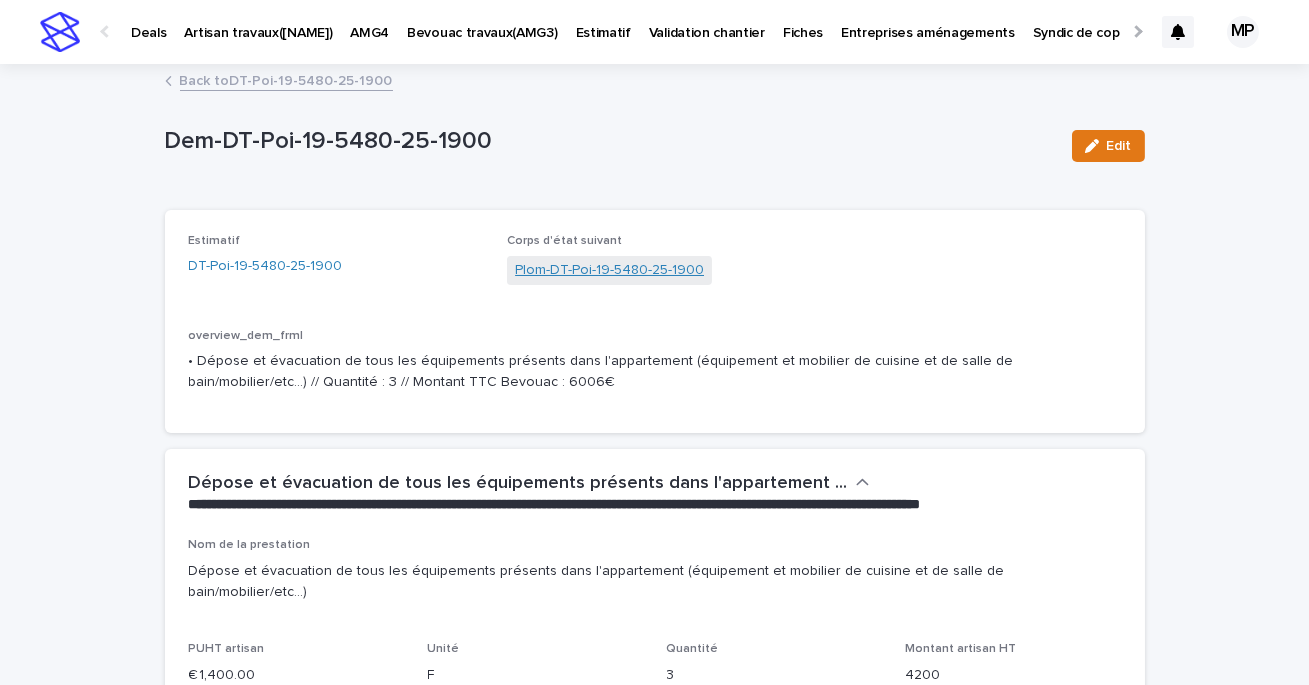 click on "[TYPE]-[TYPE]-[FIRST]-[NUMBER]-[NUMBER]-[NUMBER]-[NUMBER]" at bounding box center (609, 270) 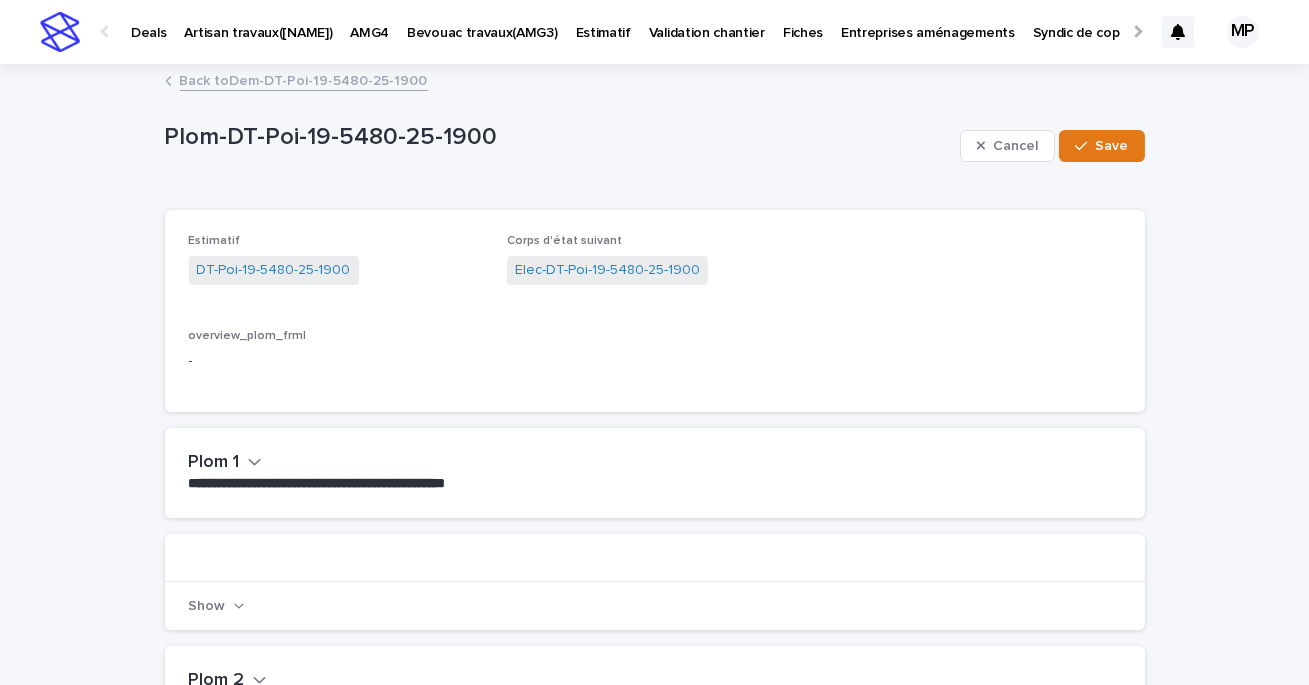 click on "Plom 1" at bounding box center [225, 463] 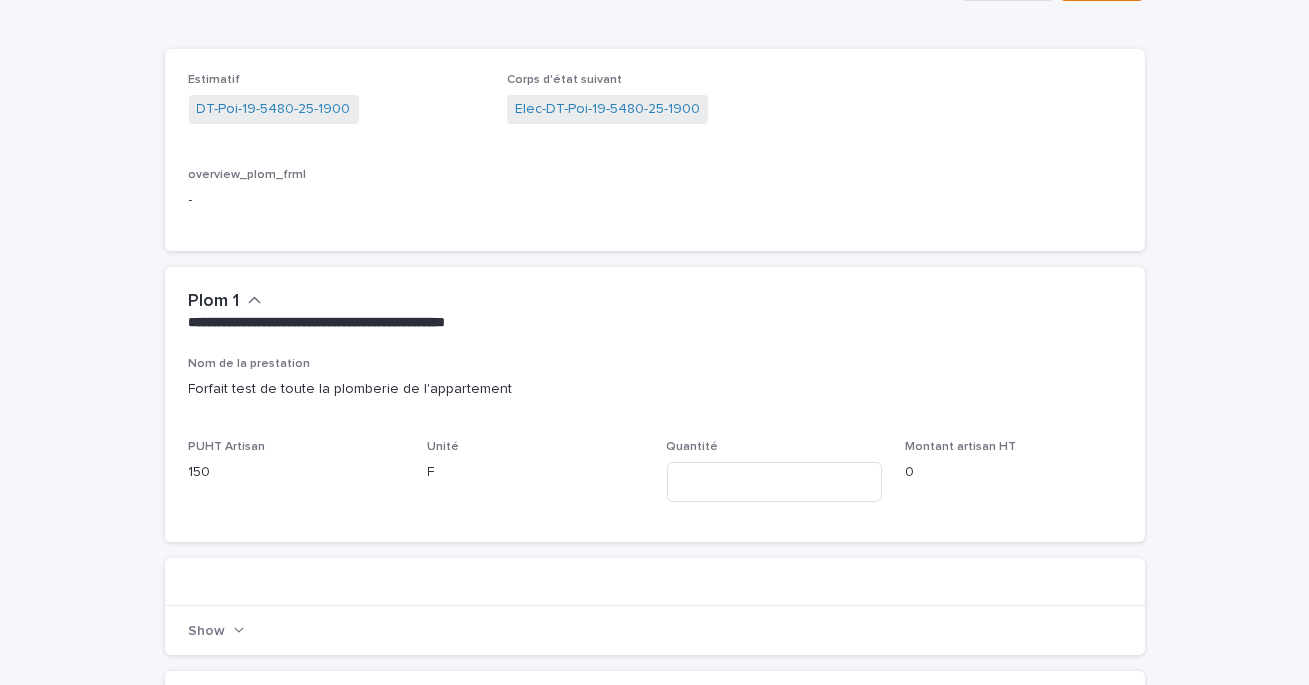scroll, scrollTop: 0, scrollLeft: 0, axis: both 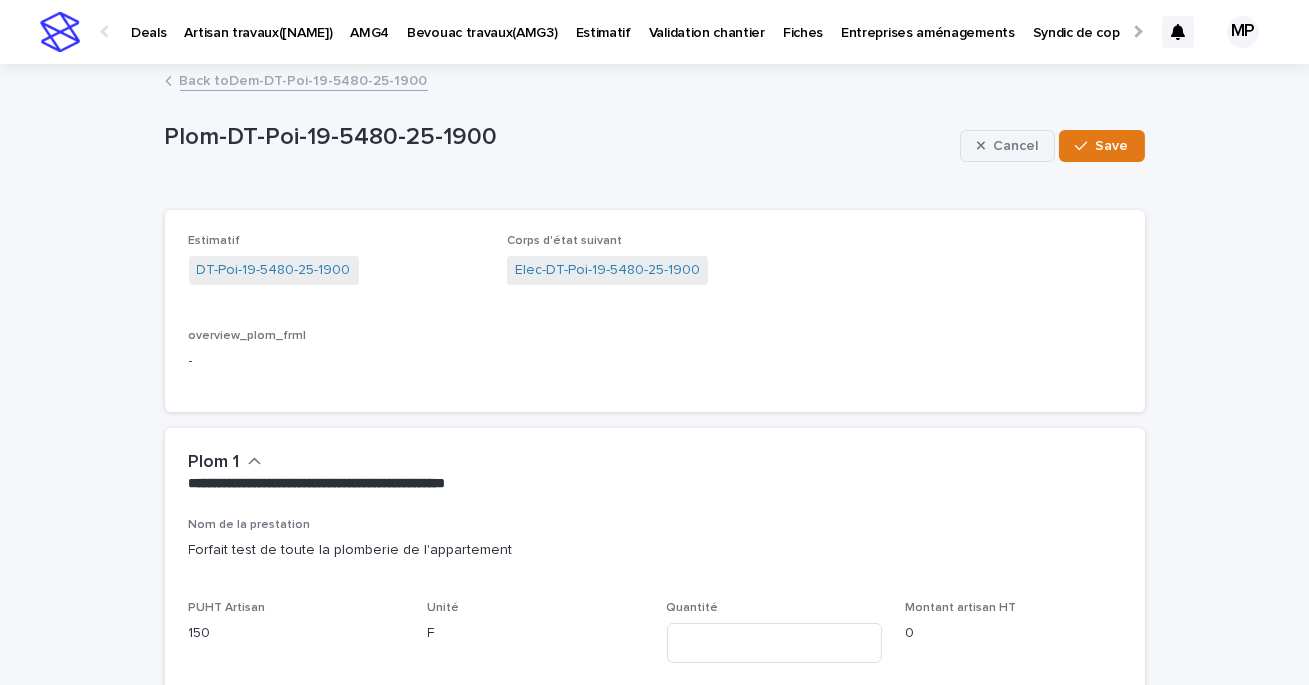 click on "Cancel" at bounding box center (1008, 146) 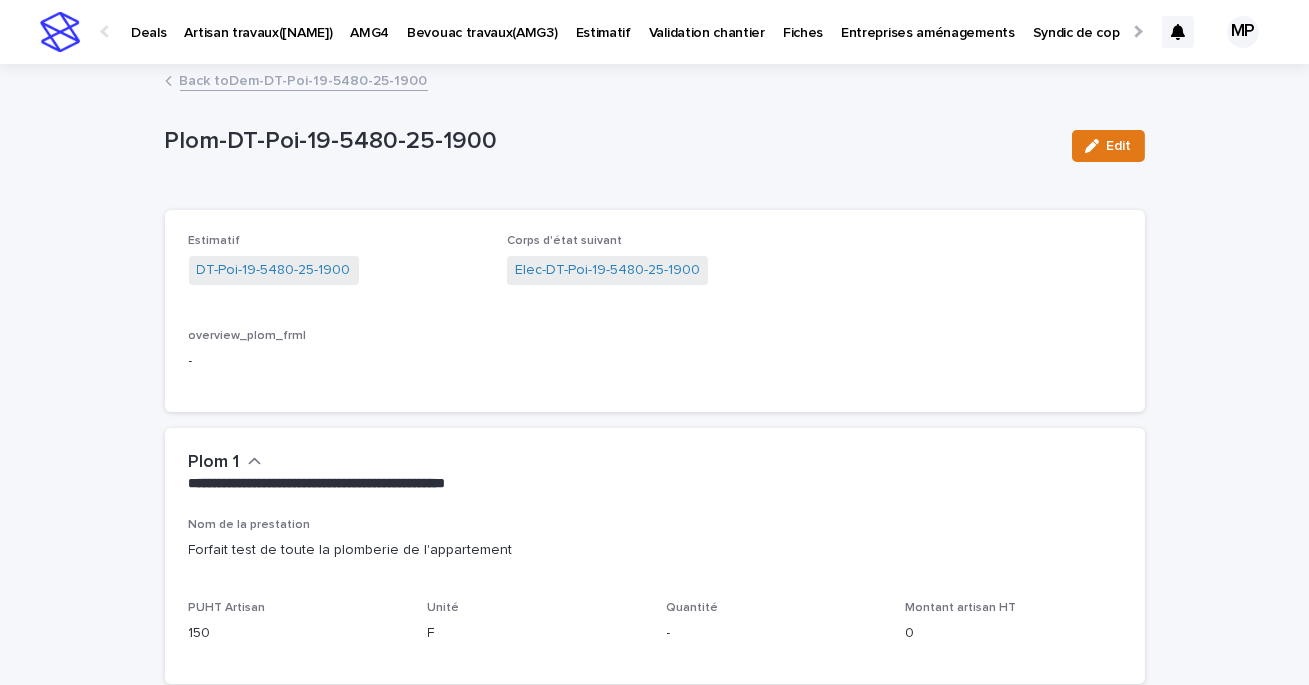 click on "Back to  Dem-DT-Poi-19-5480-25-1900" at bounding box center [304, 79] 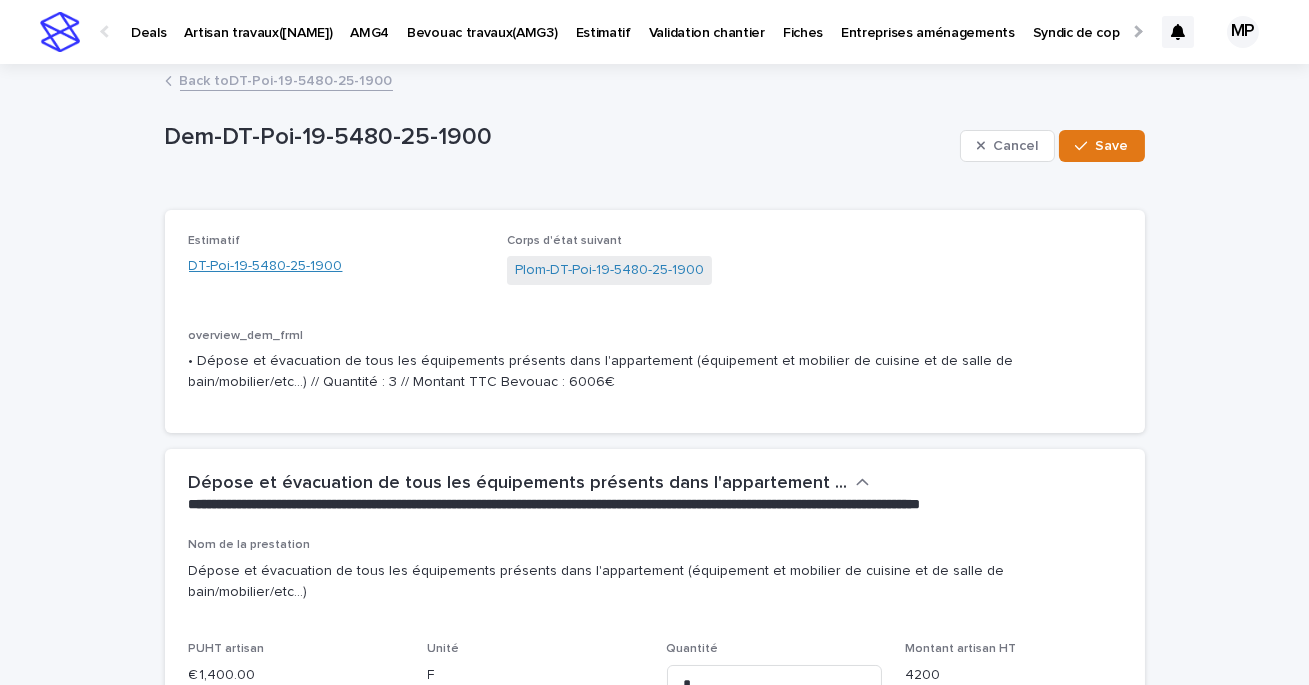 click on "[COMPANY]-[COMPANY]-[NUMBER]-[NUMBER]-[NUMBER]" at bounding box center (266, 266) 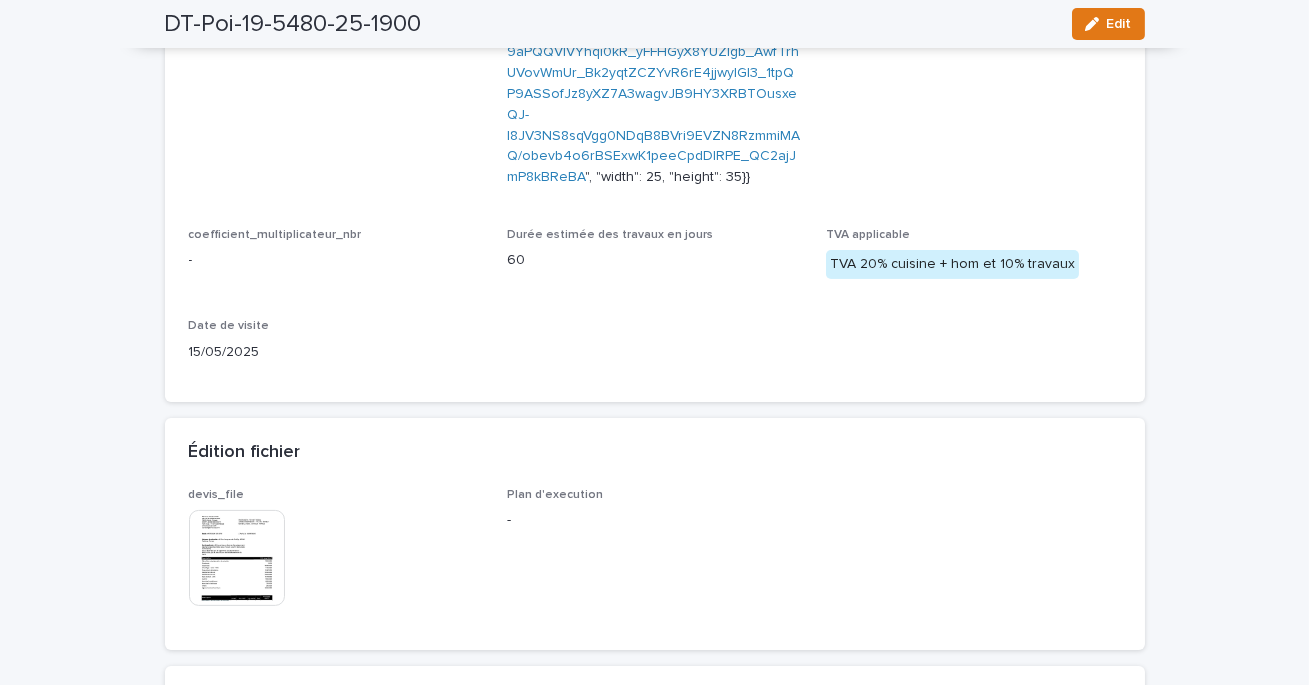scroll, scrollTop: 1040, scrollLeft: 0, axis: vertical 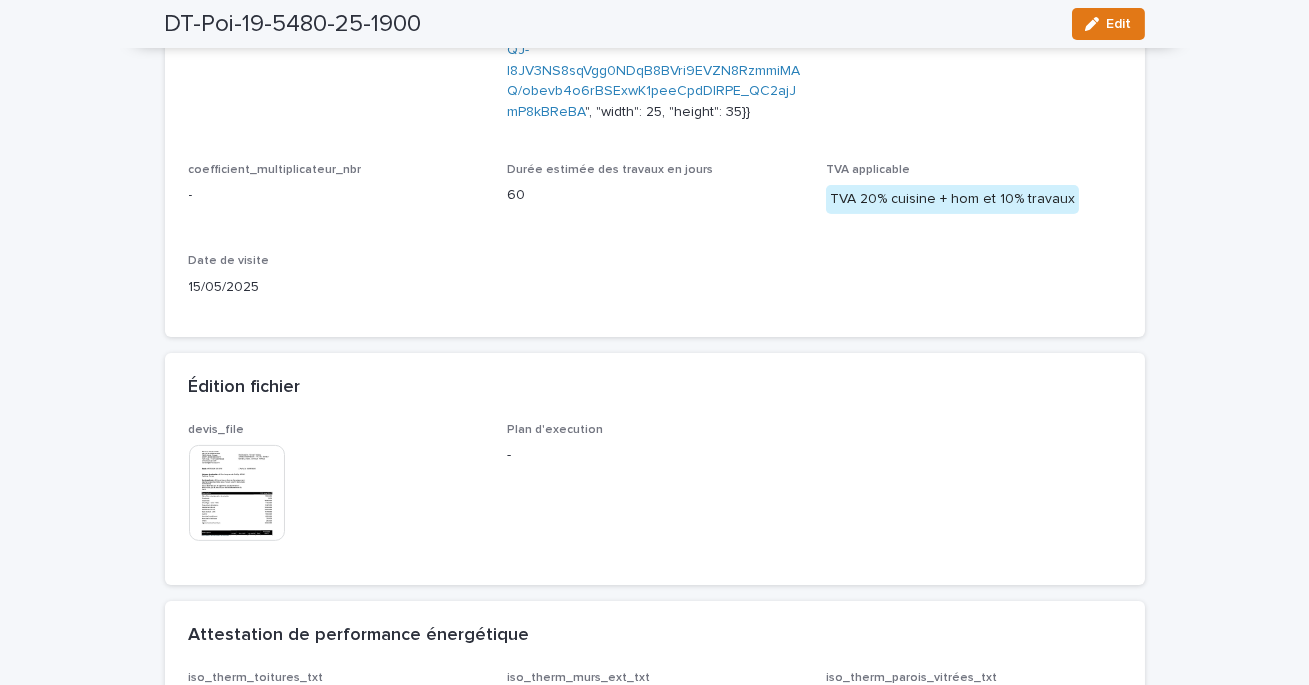 click at bounding box center (237, 493) 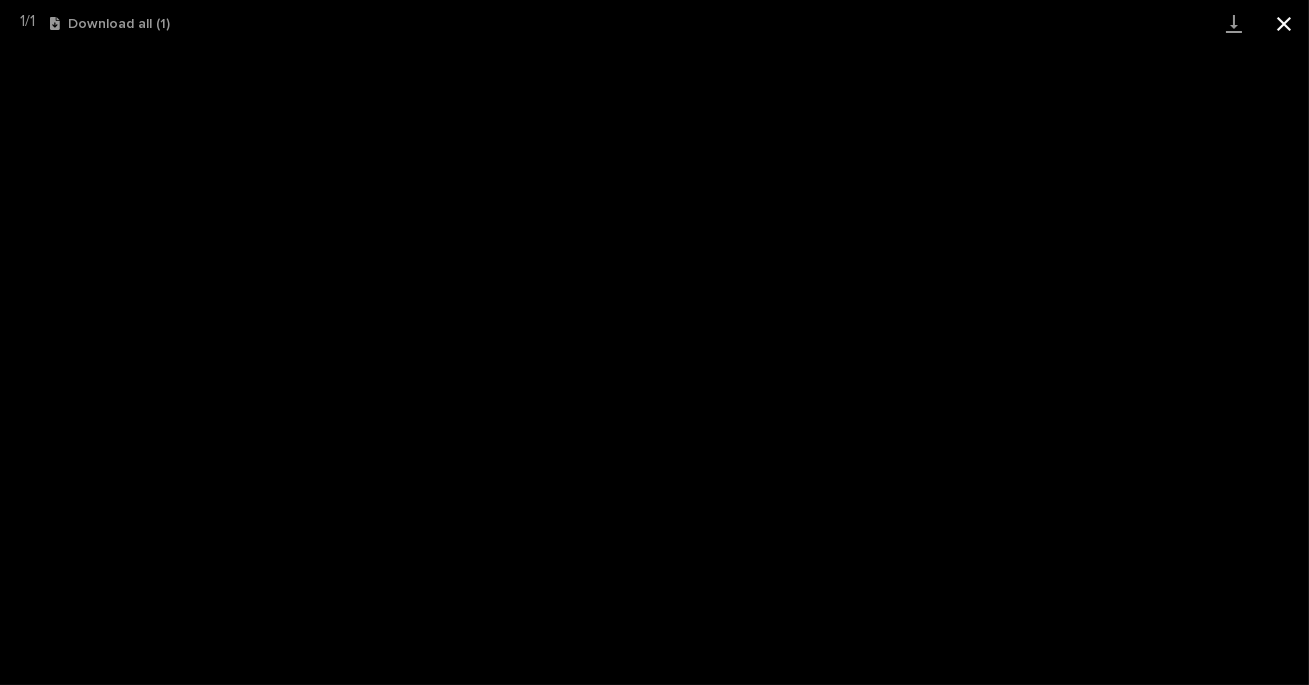 click at bounding box center [1284, 23] 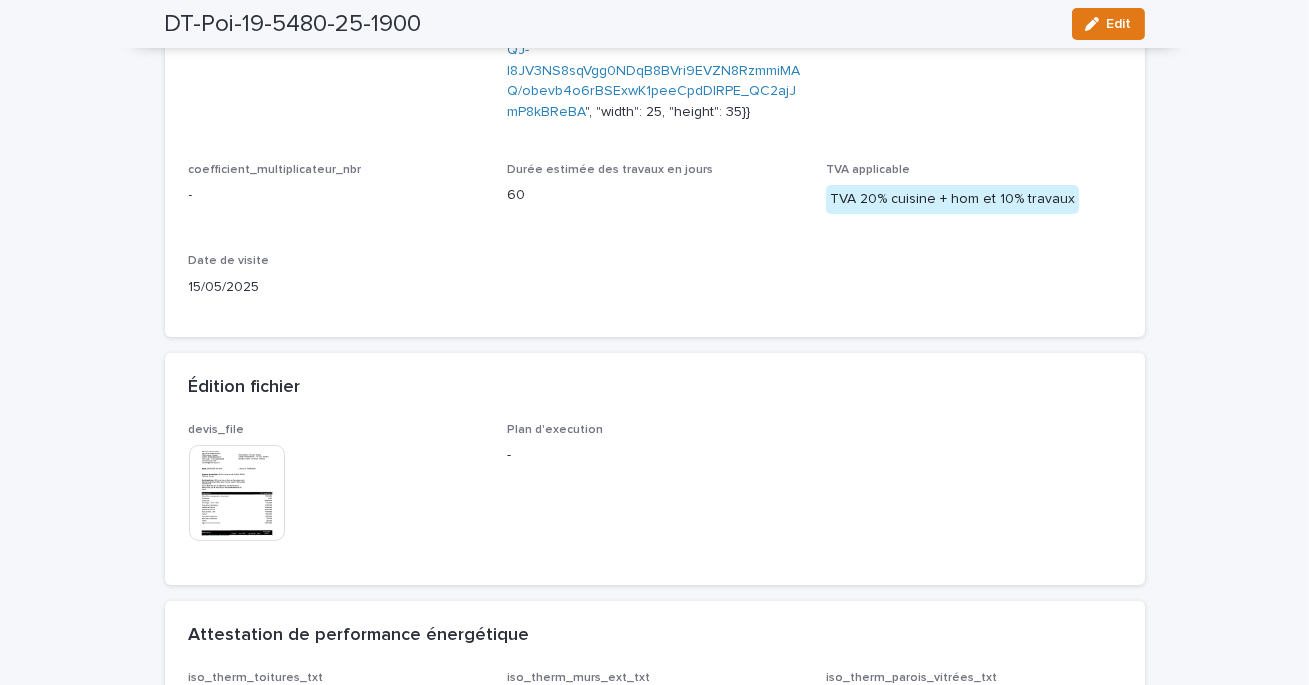 click at bounding box center [237, 493] 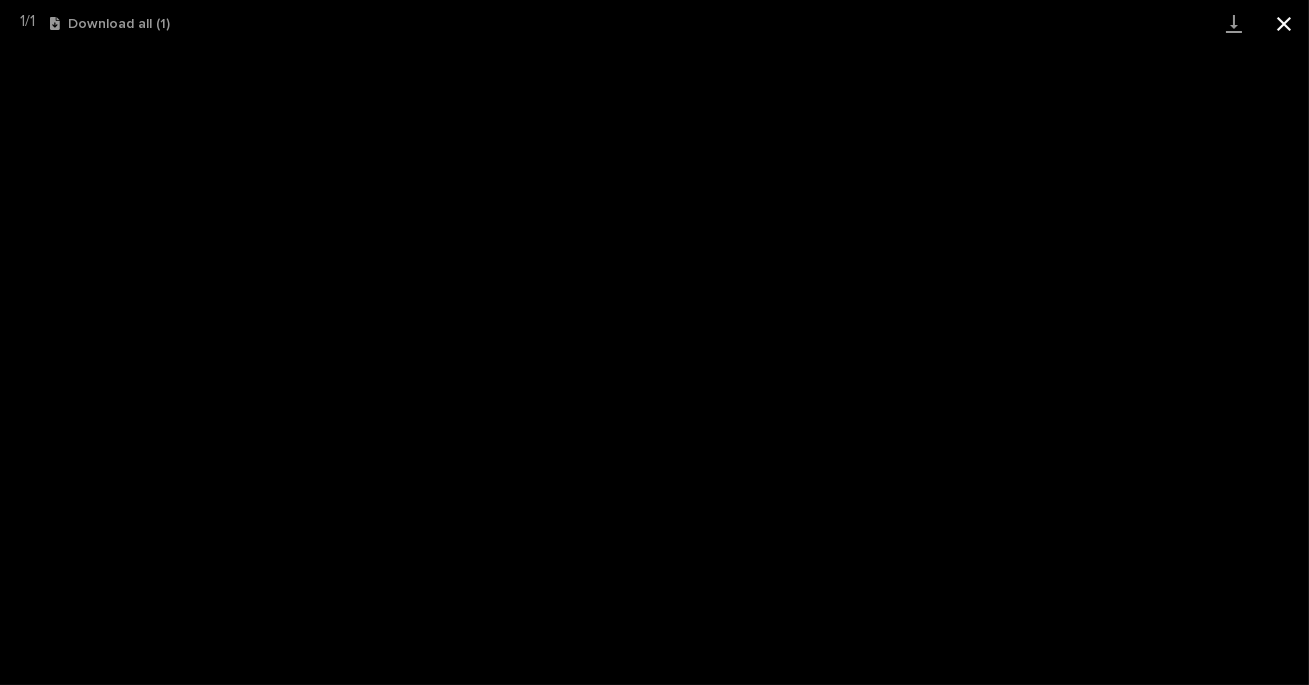 click at bounding box center (1284, 23) 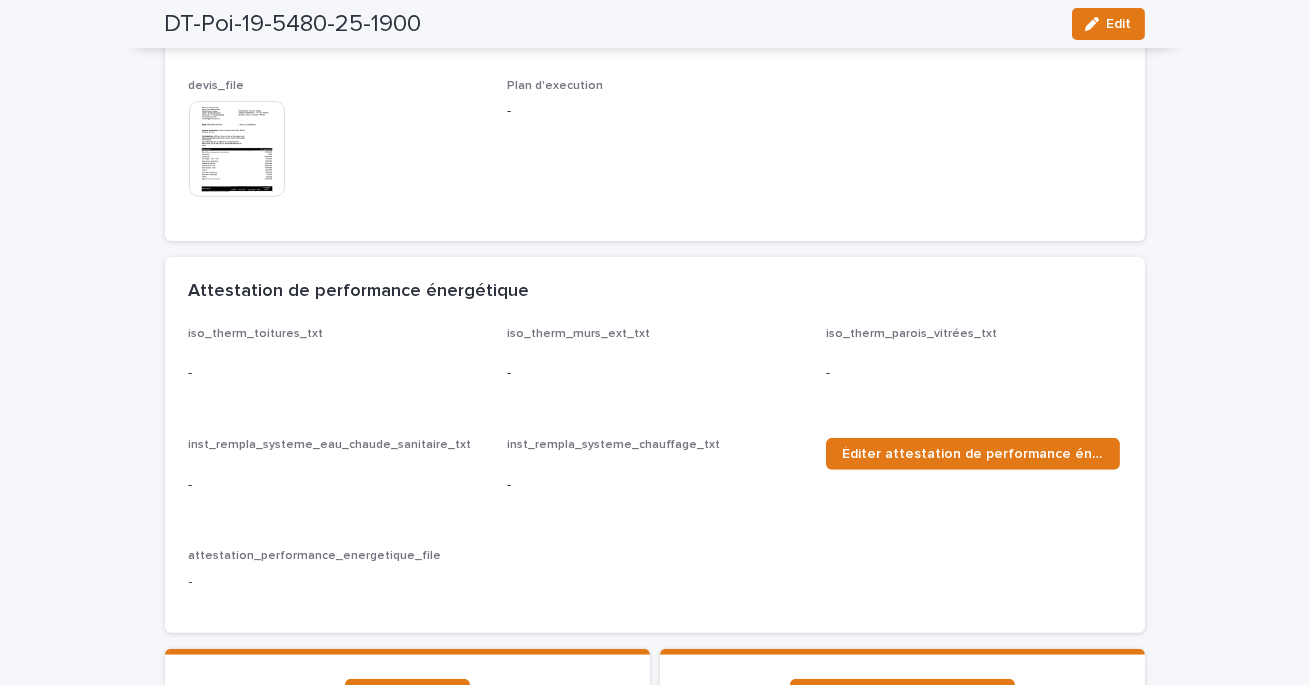 scroll, scrollTop: 1568, scrollLeft: 0, axis: vertical 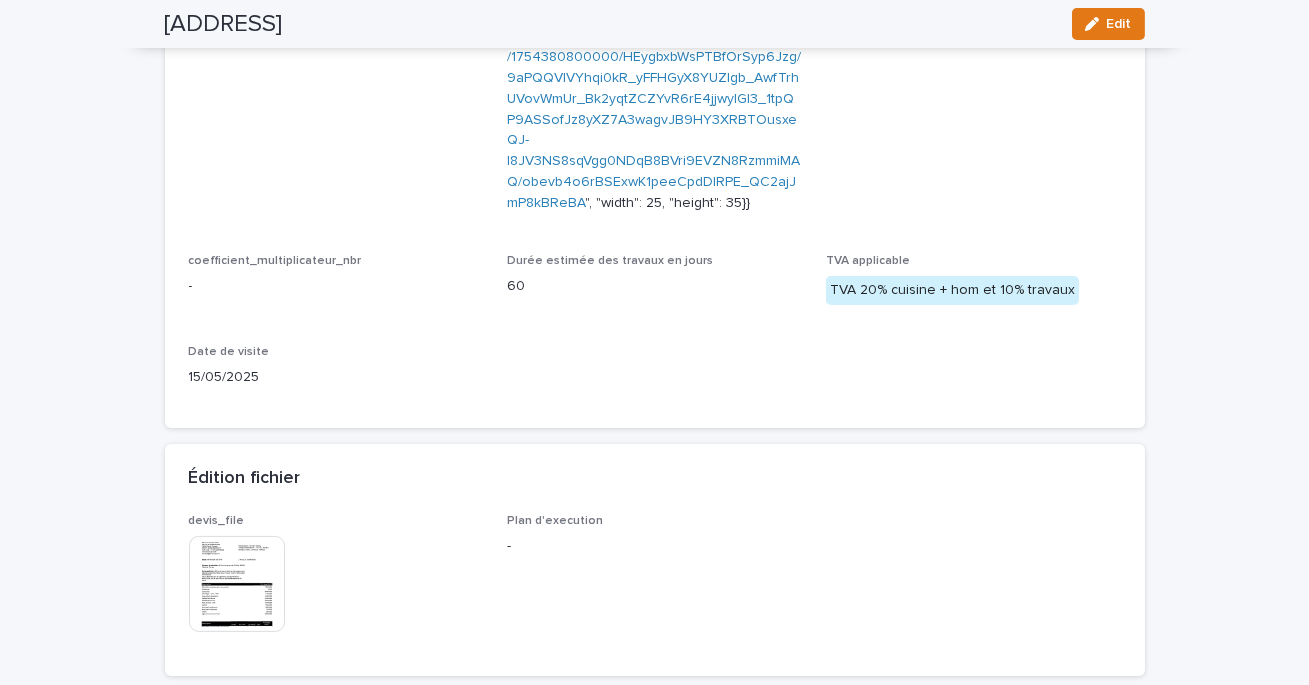 click at bounding box center [237, 584] 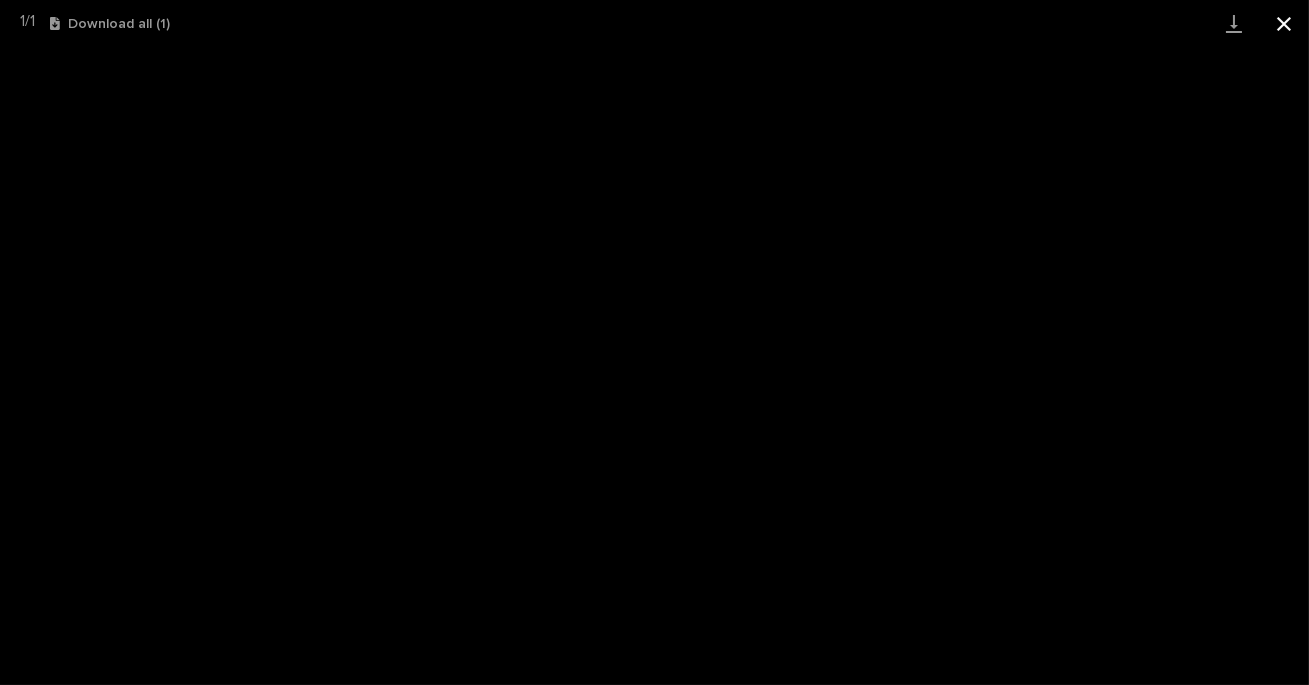 click at bounding box center (1284, 23) 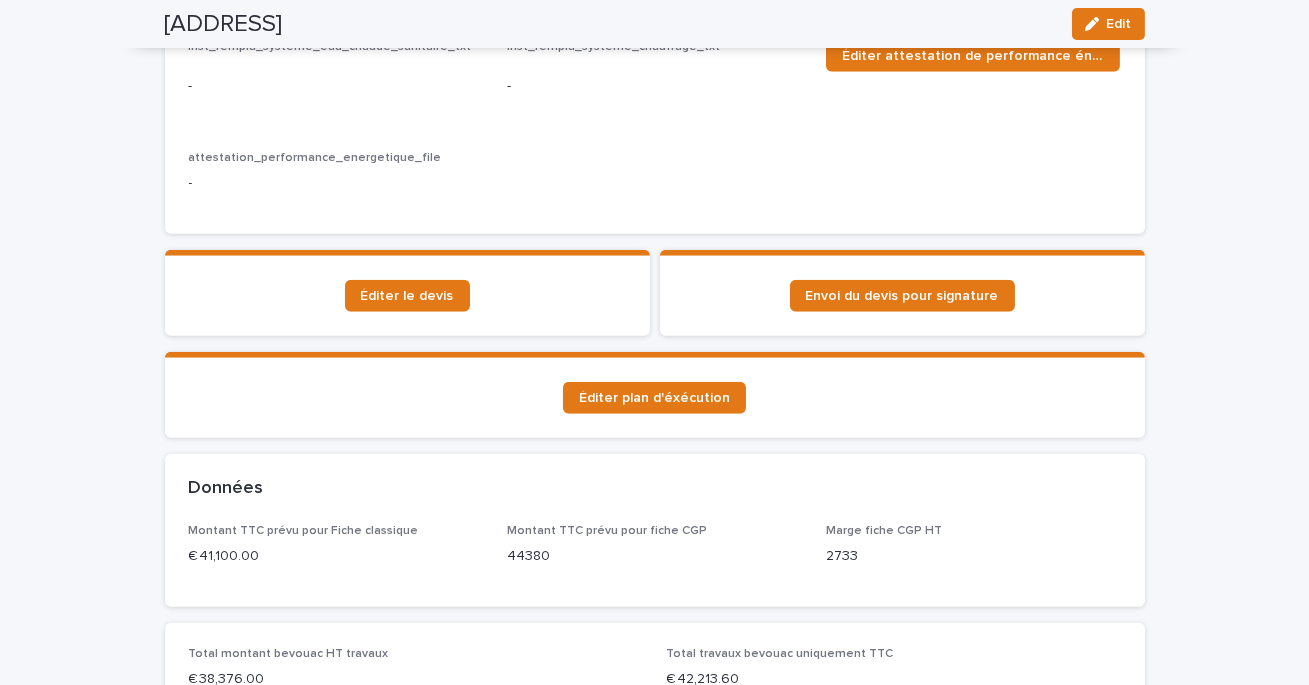 scroll, scrollTop: 1766, scrollLeft: 0, axis: vertical 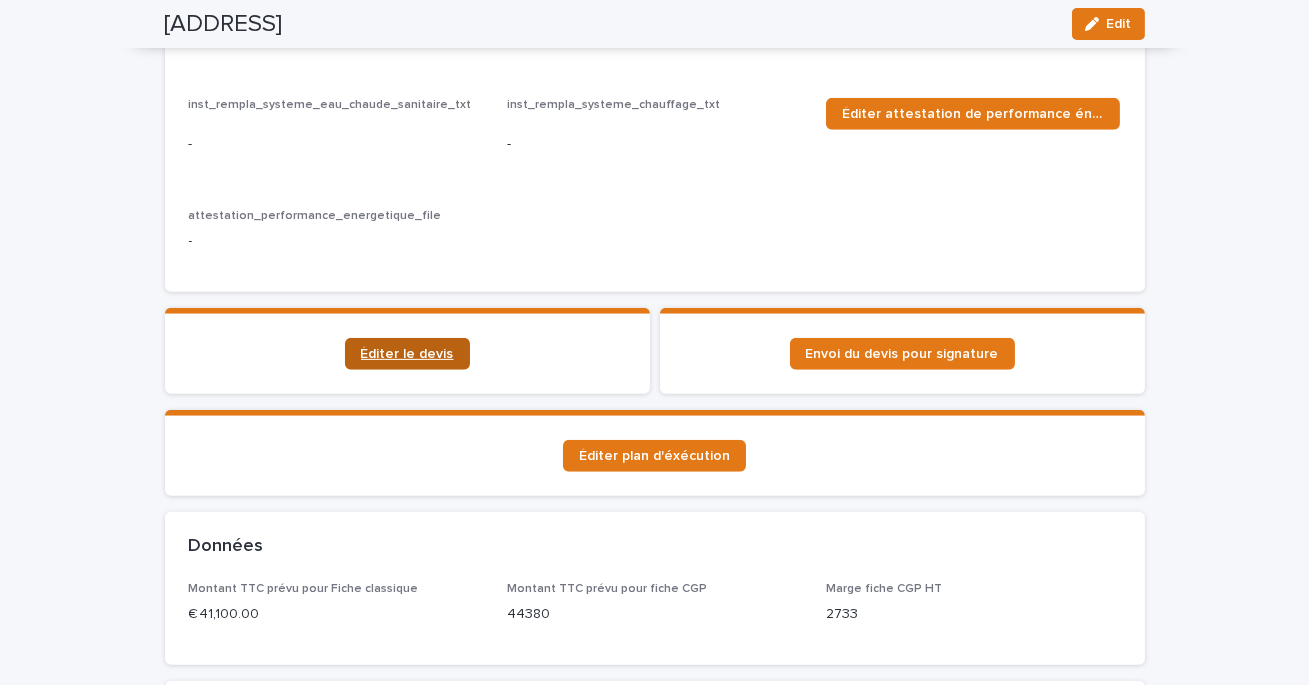 click on "Éditer le devis" at bounding box center (407, 354) 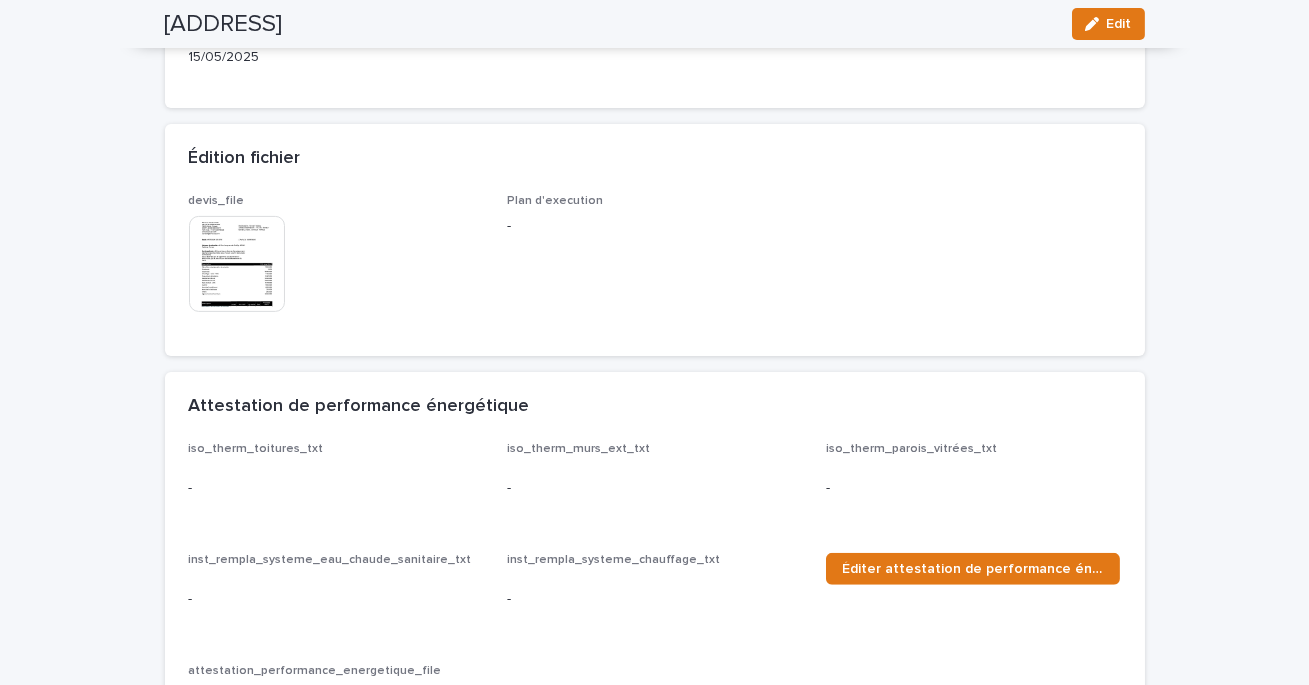 scroll, scrollTop: 1250, scrollLeft: 0, axis: vertical 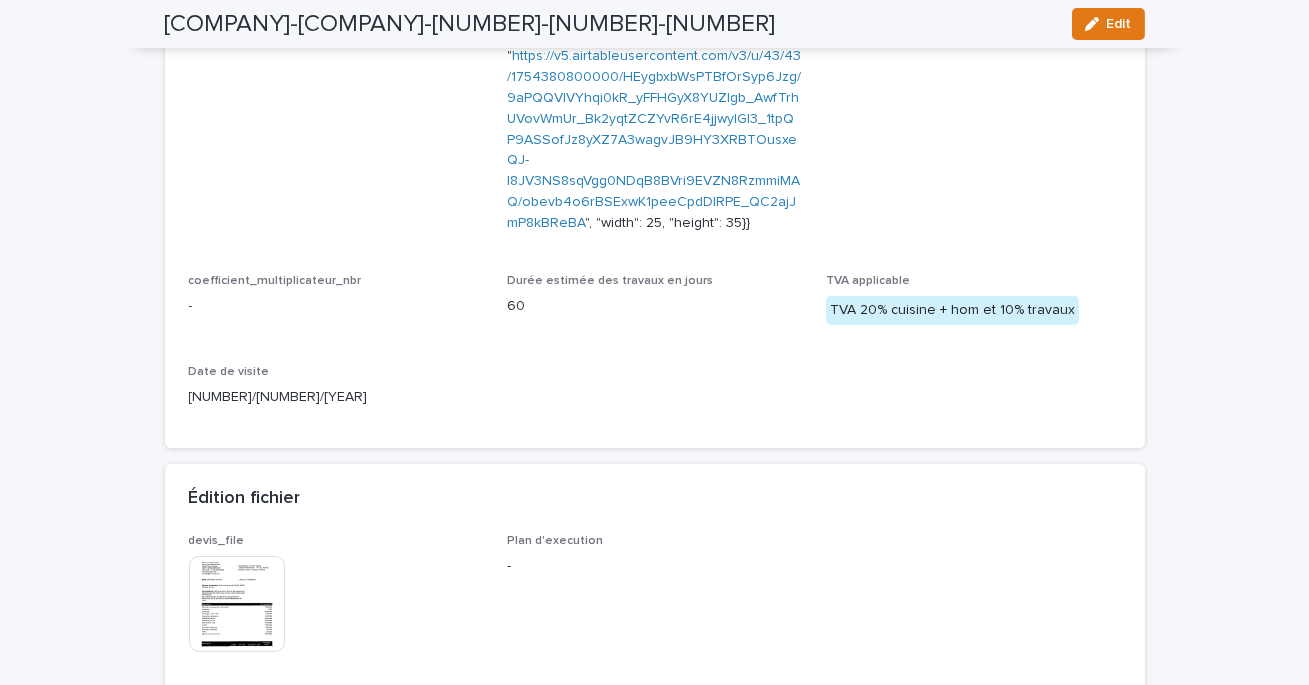 click at bounding box center (237, 604) 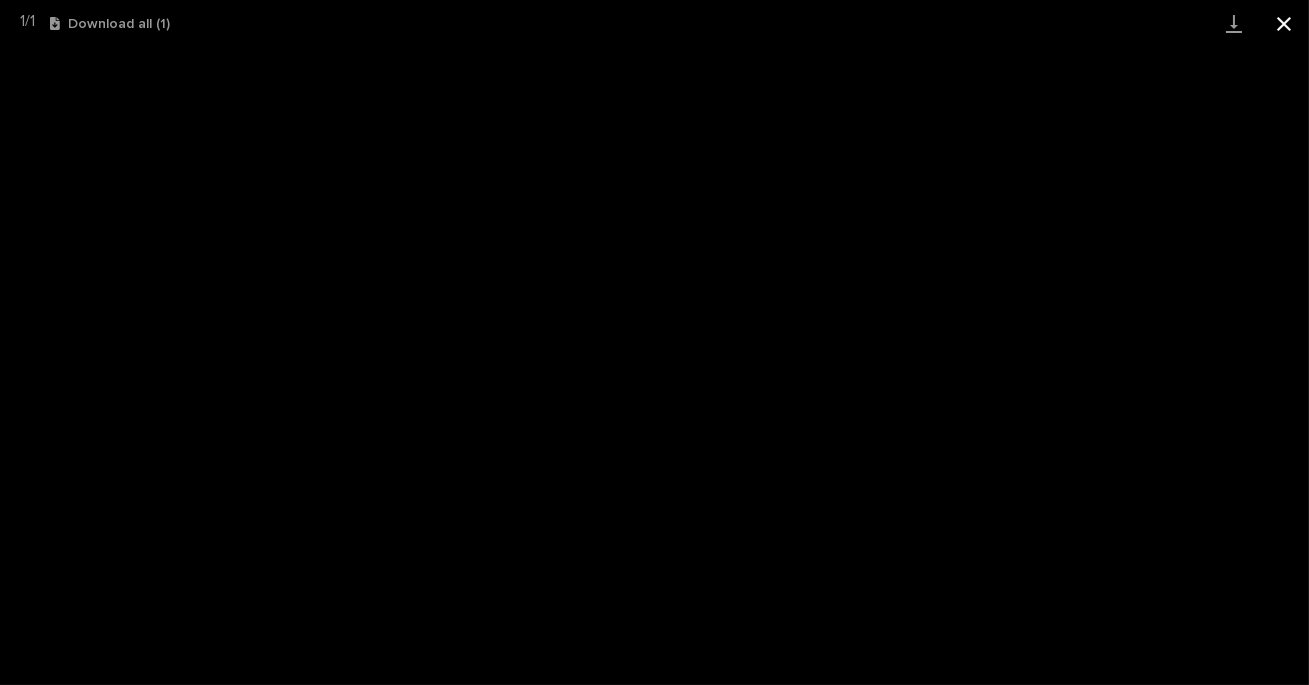 click at bounding box center (1284, 23) 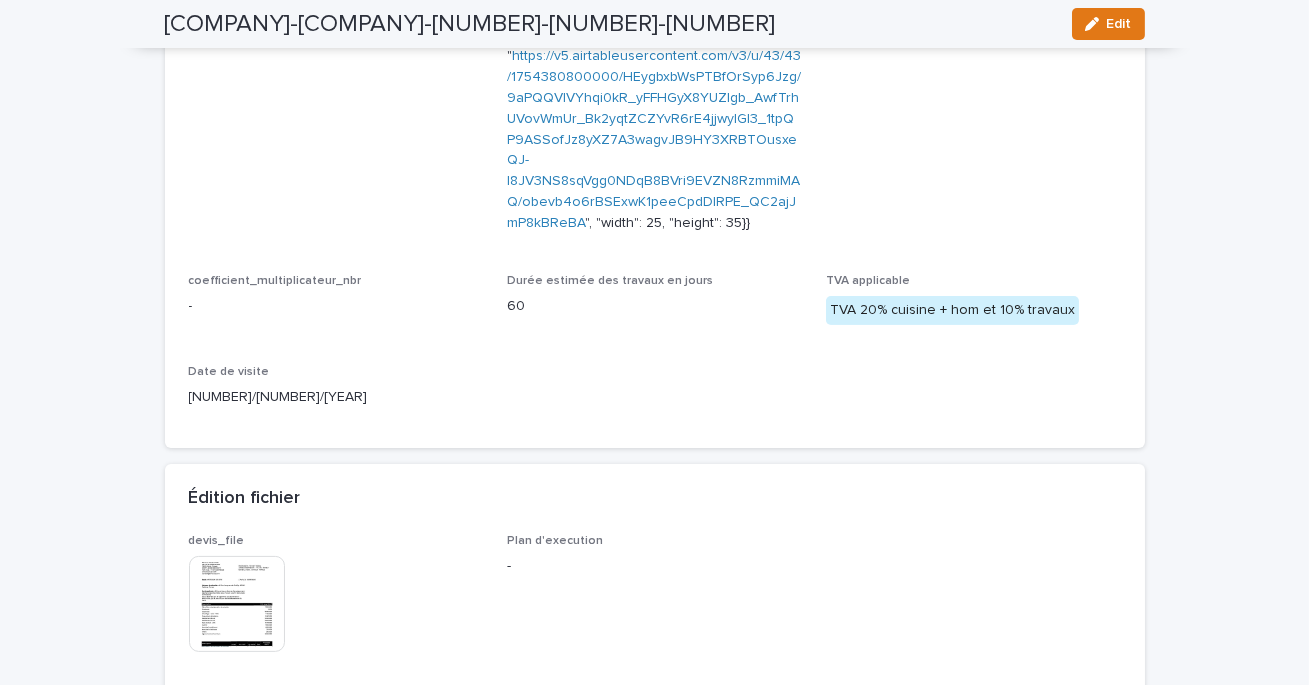 click at bounding box center [237, 604] 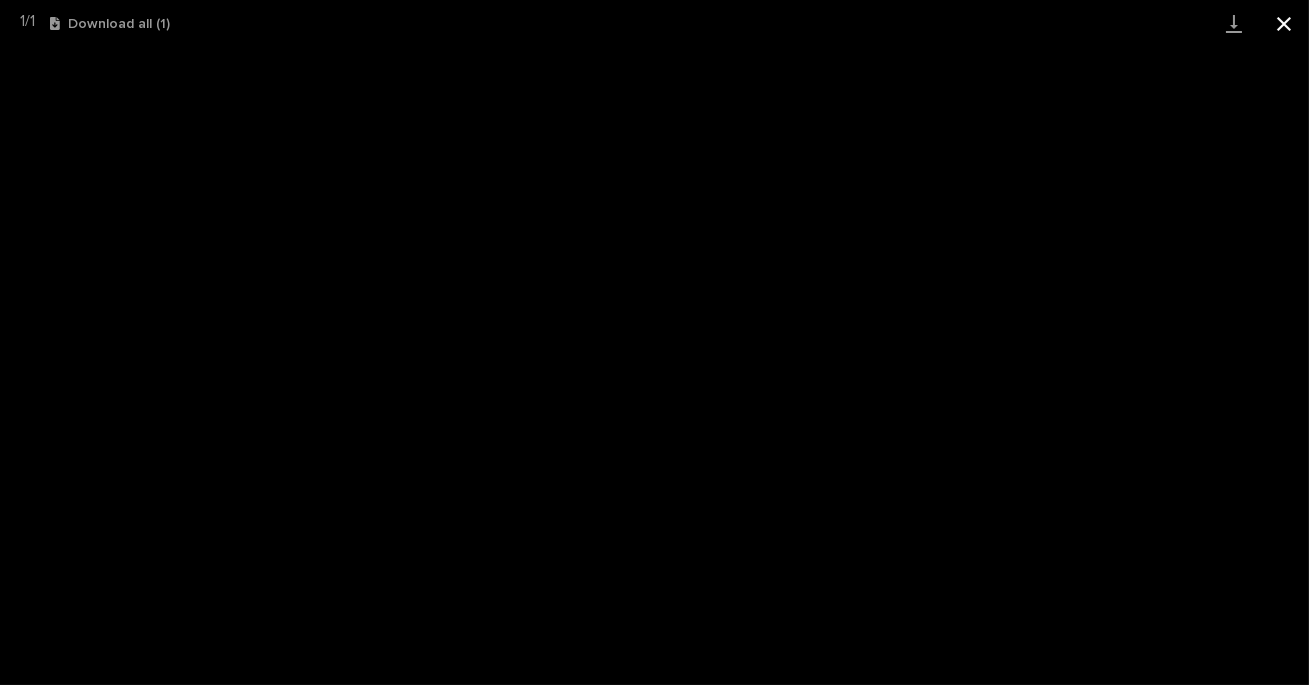 click at bounding box center [1284, 23] 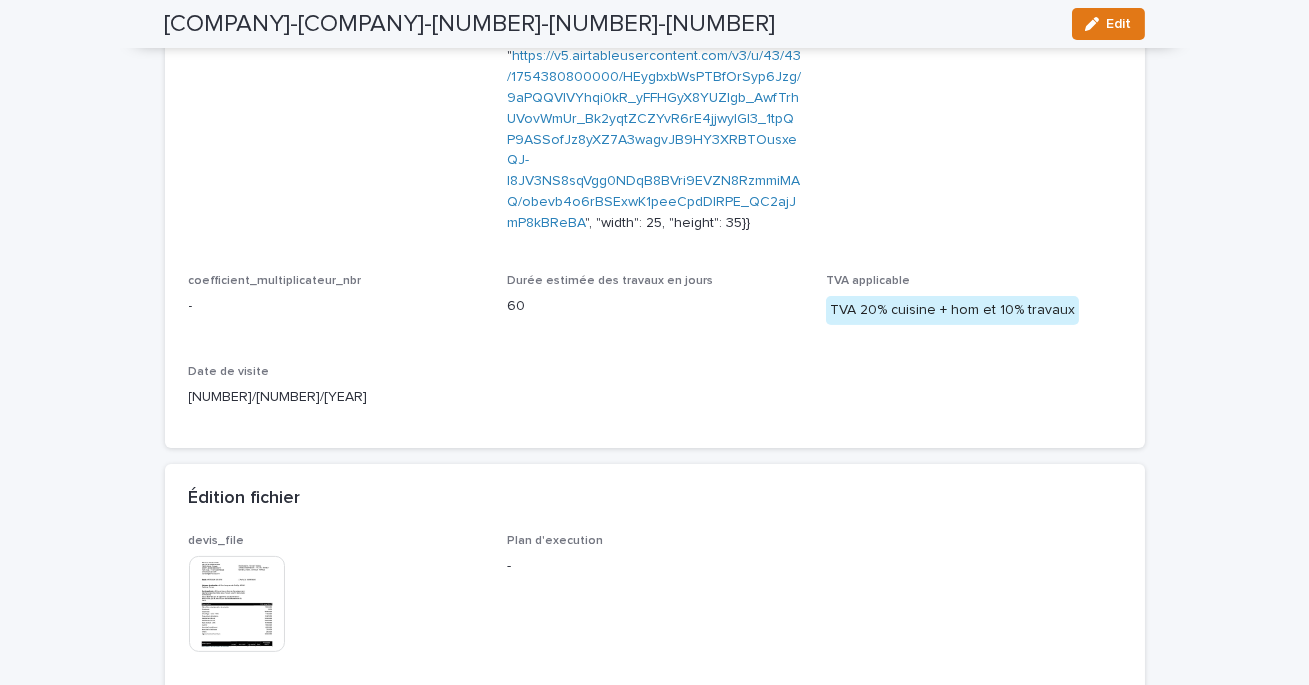 click at bounding box center [237, 604] 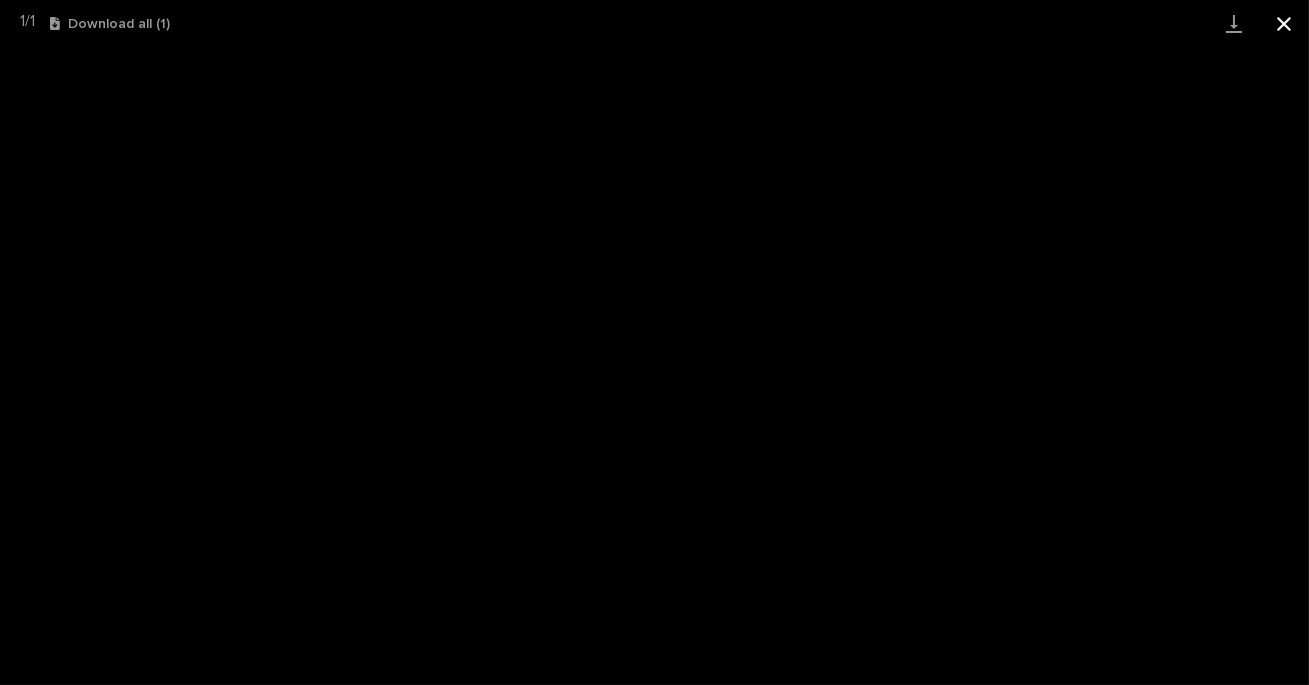 click at bounding box center [1284, 23] 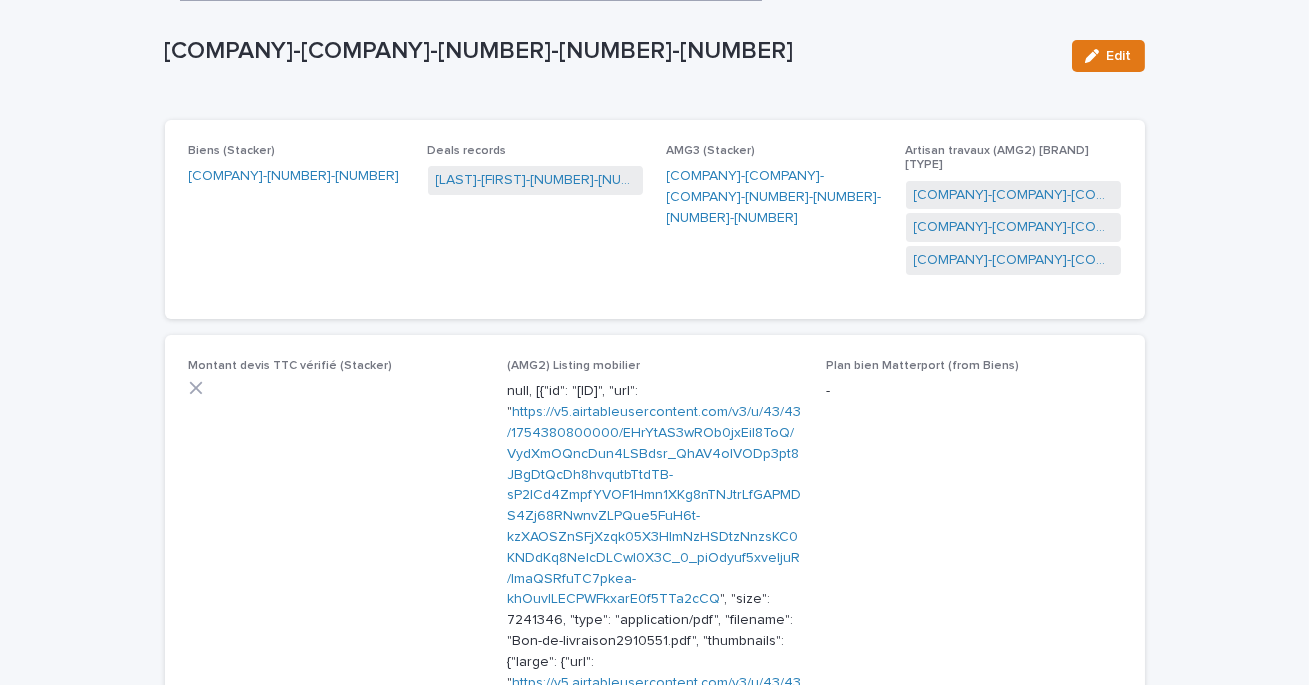 scroll, scrollTop: 110, scrollLeft: 0, axis: vertical 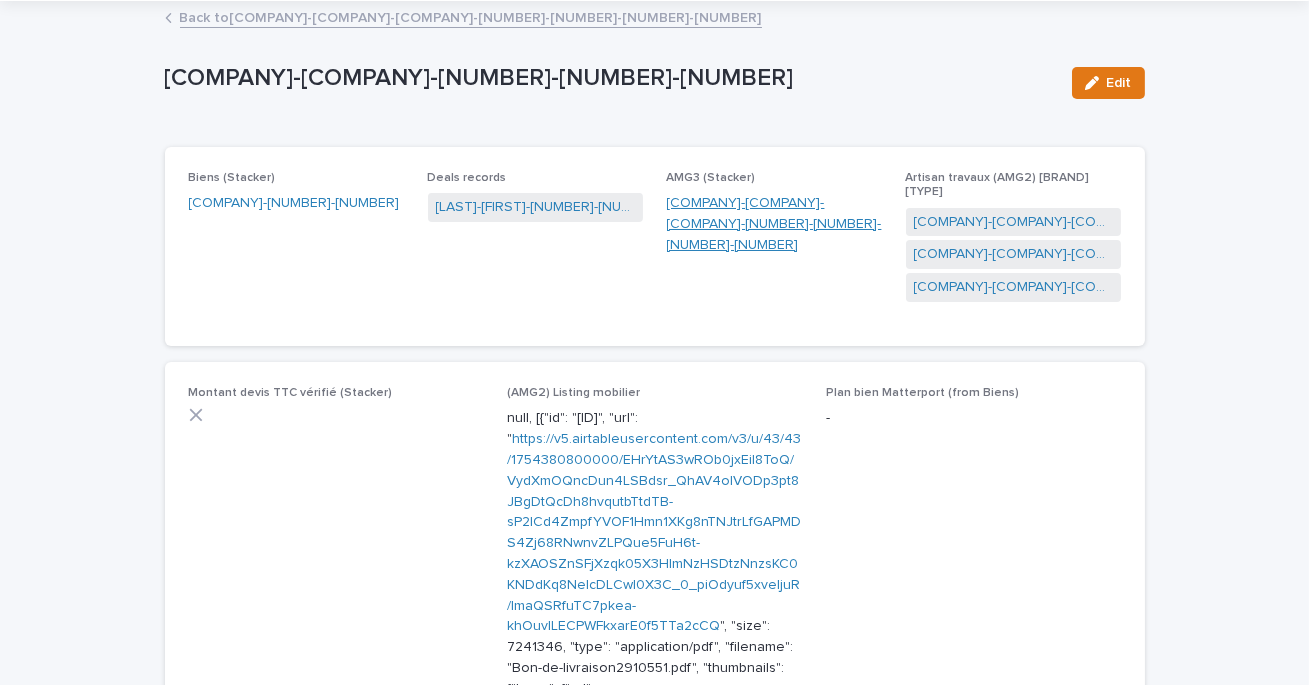 click on "[COMPANY]-[COMPANY]-[COMPANY]-[NUMBER]-[NUMBER]-[NUMBER]-[NUMBER]" at bounding box center (774, 224) 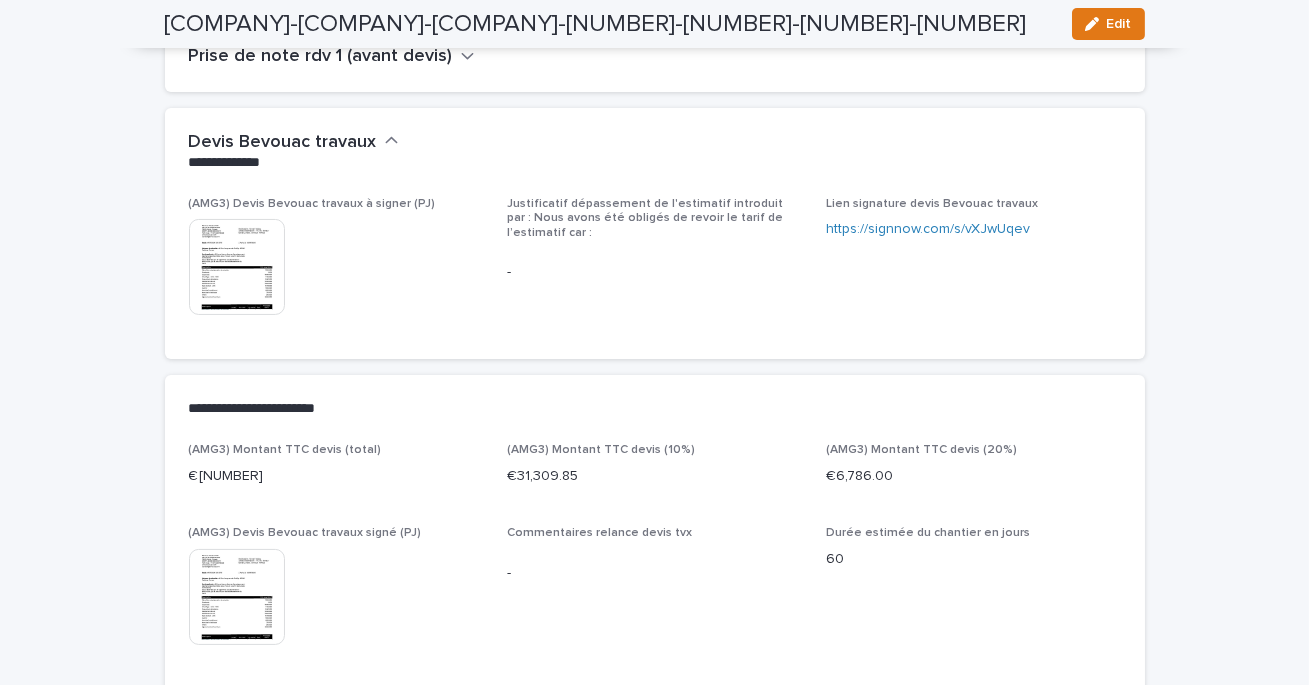 scroll, scrollTop: 654, scrollLeft: 0, axis: vertical 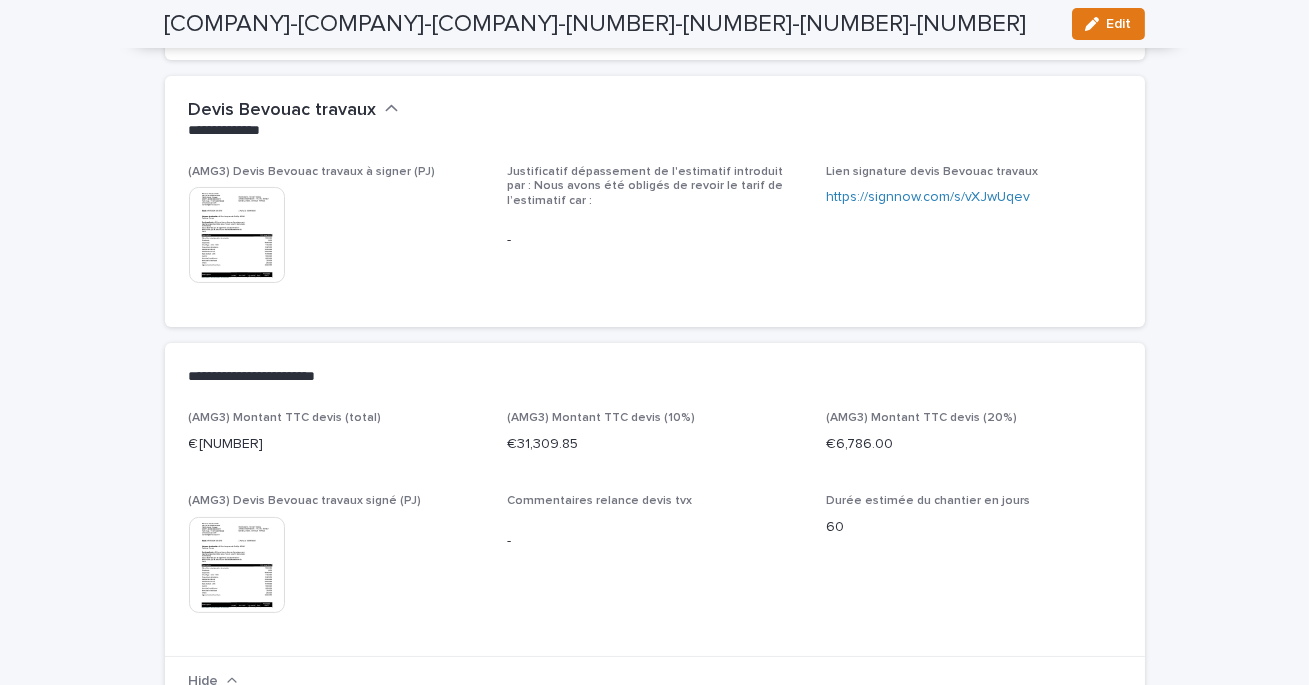 click at bounding box center (237, 235) 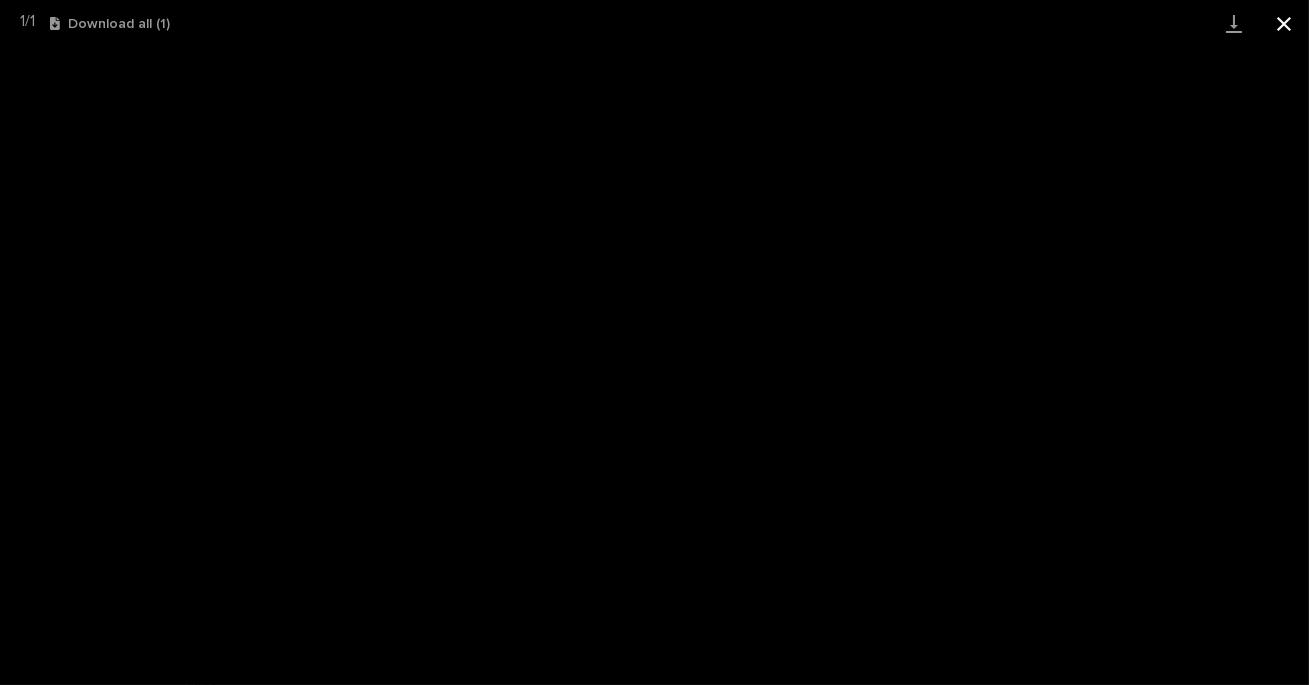 click at bounding box center (1284, 23) 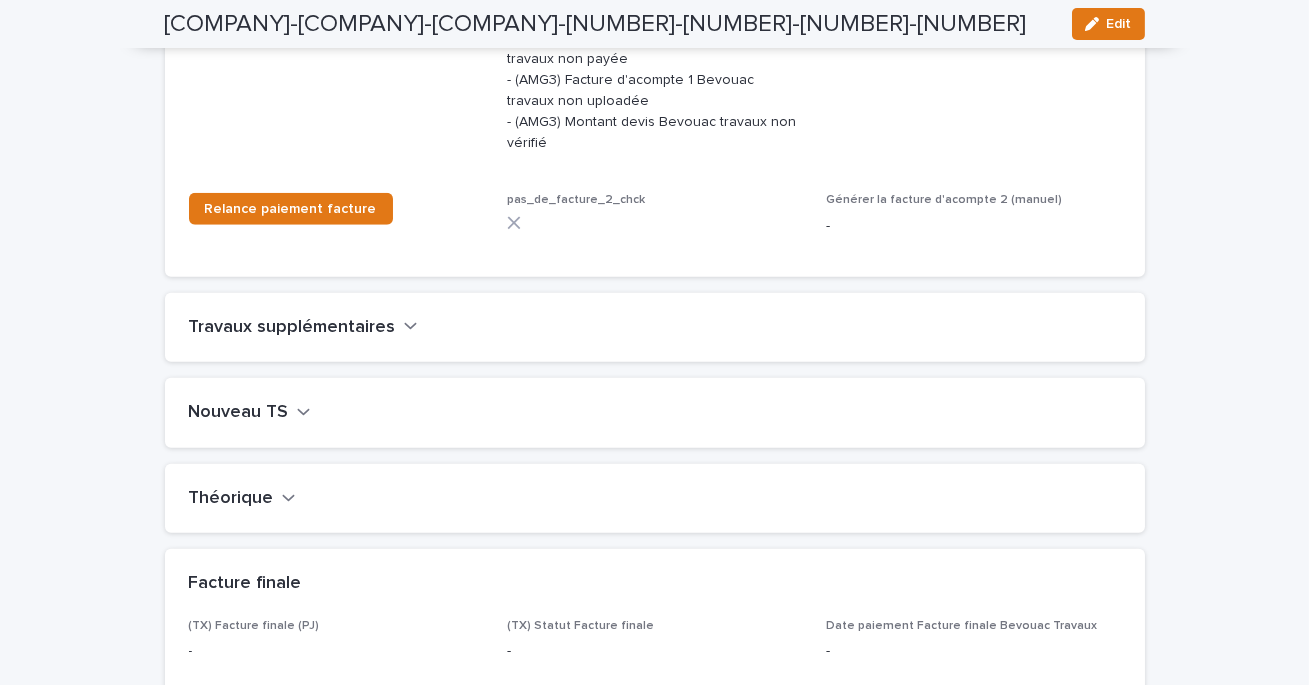 scroll, scrollTop: 2340, scrollLeft: 0, axis: vertical 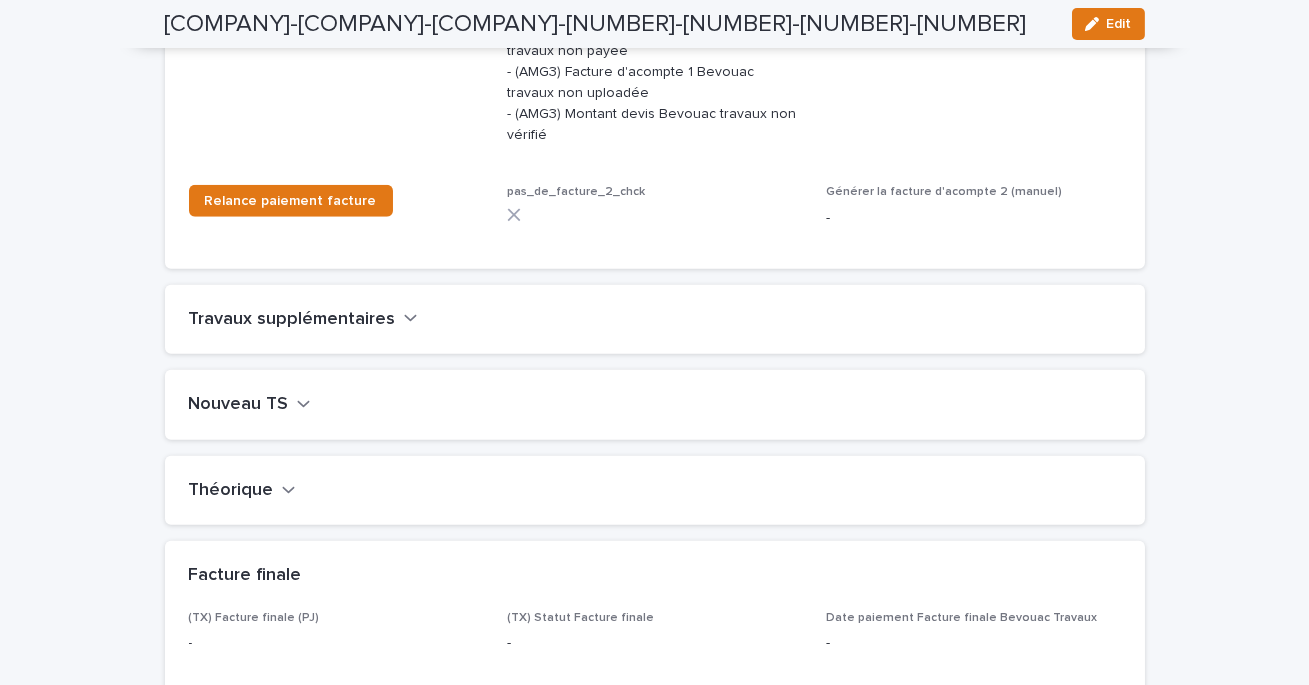 click on "Travaux supplémentaires" at bounding box center [292, 320] 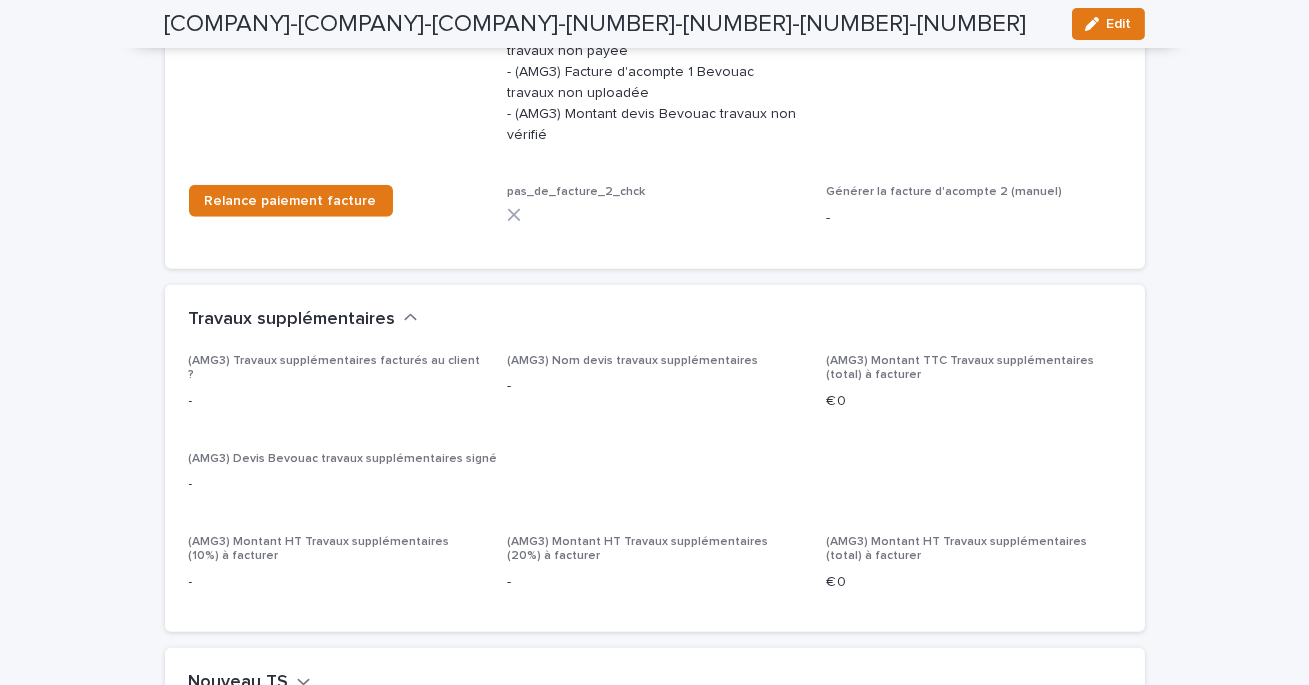 click on "Travaux supplémentaires" at bounding box center (292, 320) 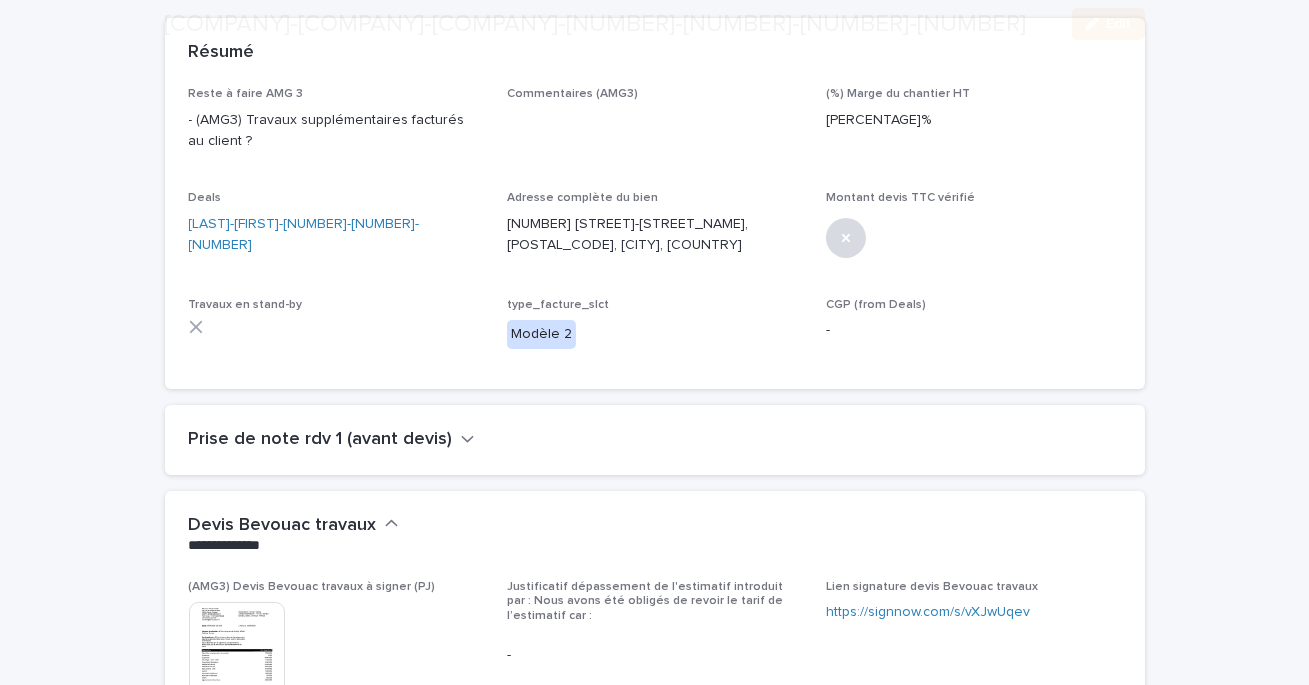 scroll, scrollTop: 243, scrollLeft: 0, axis: vertical 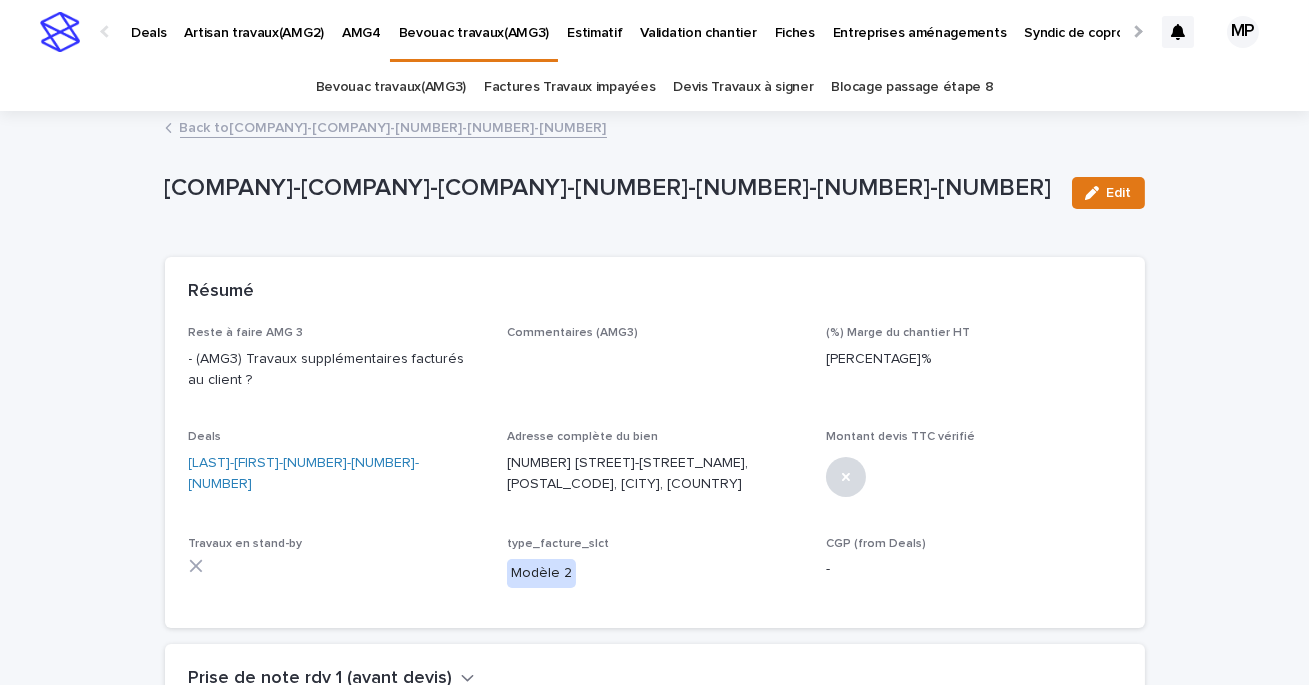 click on "Deals" at bounding box center (148, 21) 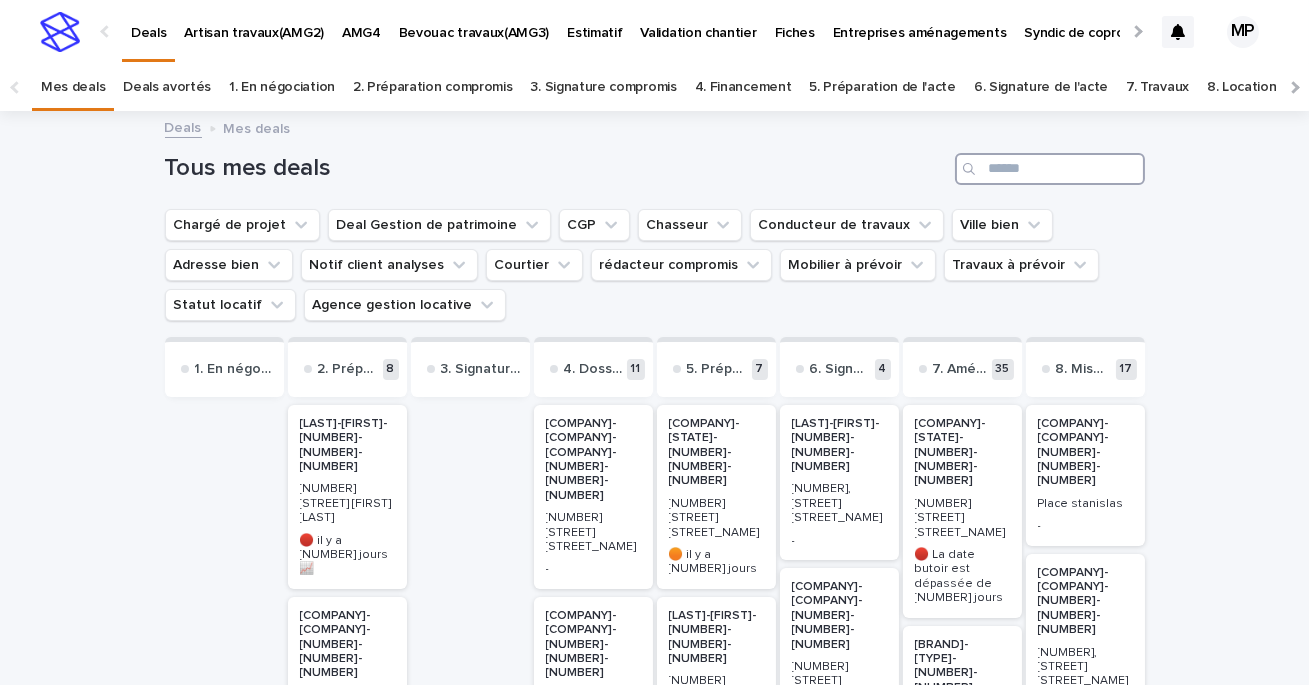 click at bounding box center [1050, 169] 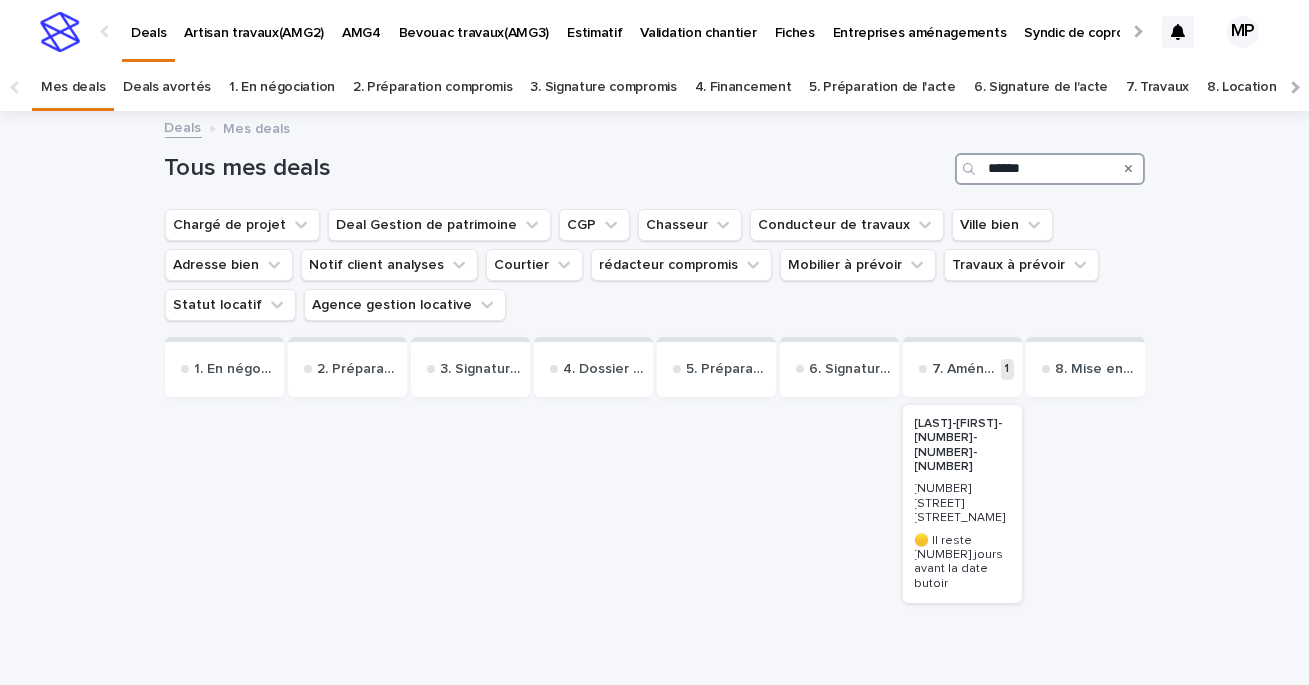 type on "******" 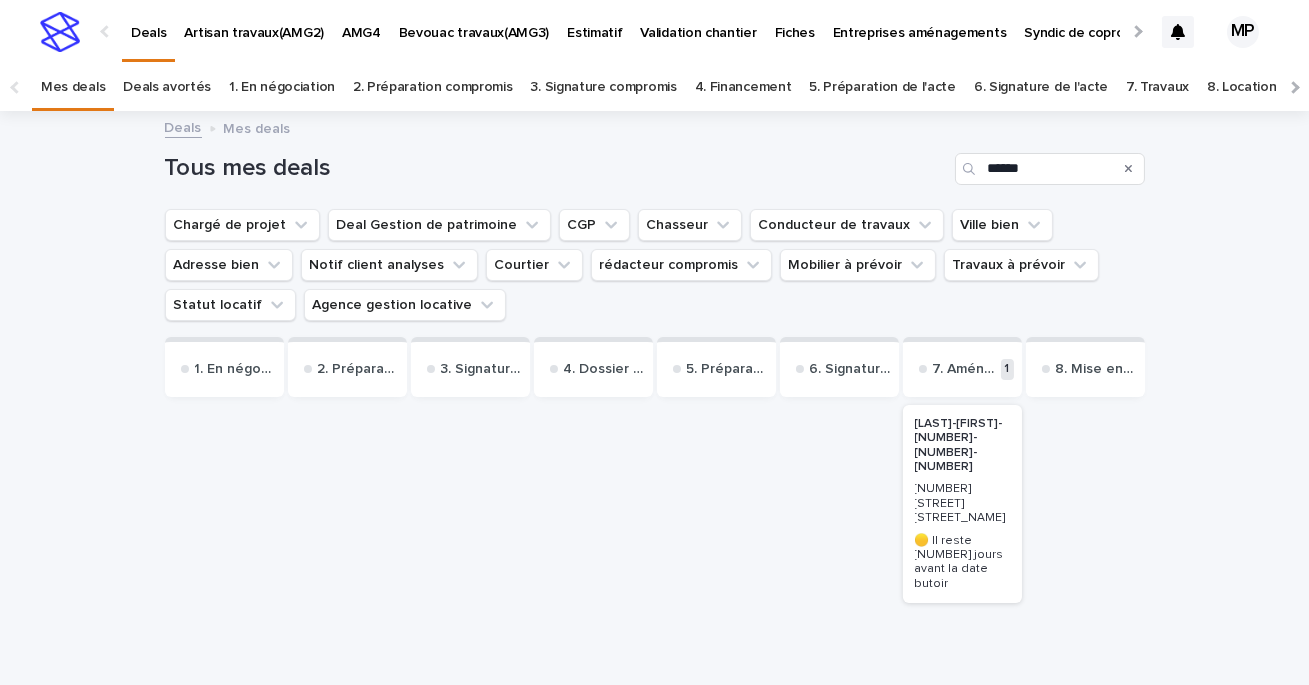 click on "[LAST]-[FIRST]-[NUMBER]-[NUMBER]-[NUMBER]" at bounding box center [962, 444] 